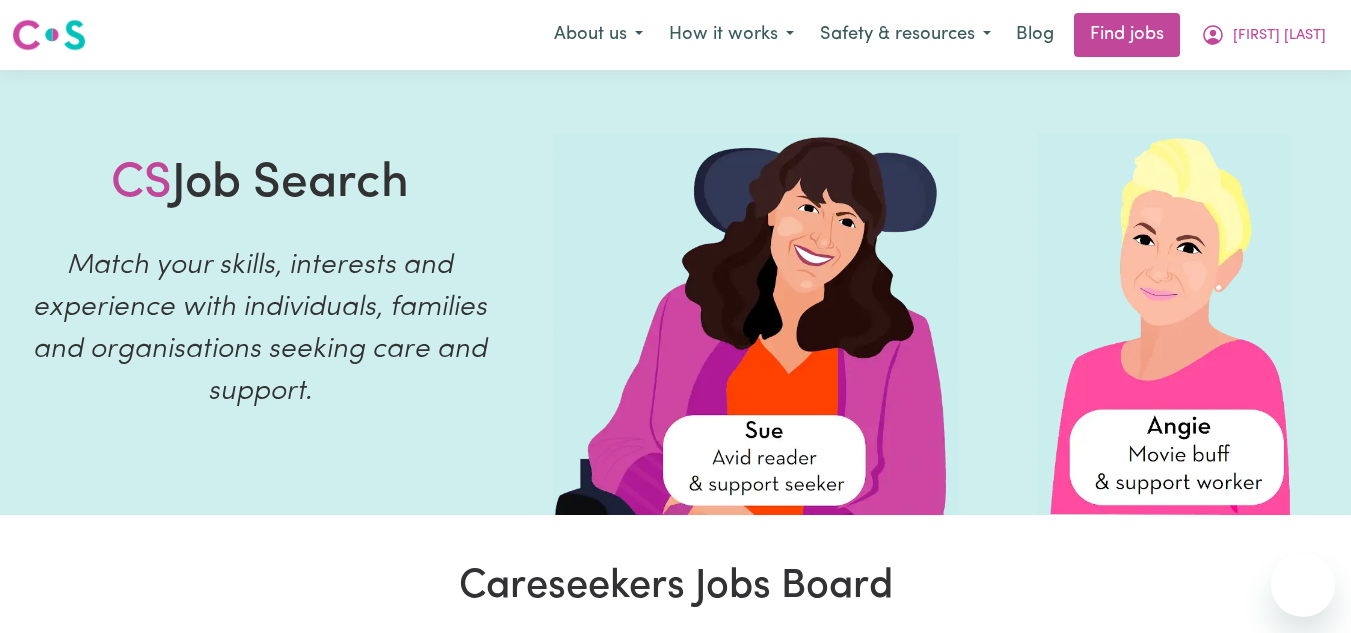 scroll, scrollTop: 809, scrollLeft: 0, axis: vertical 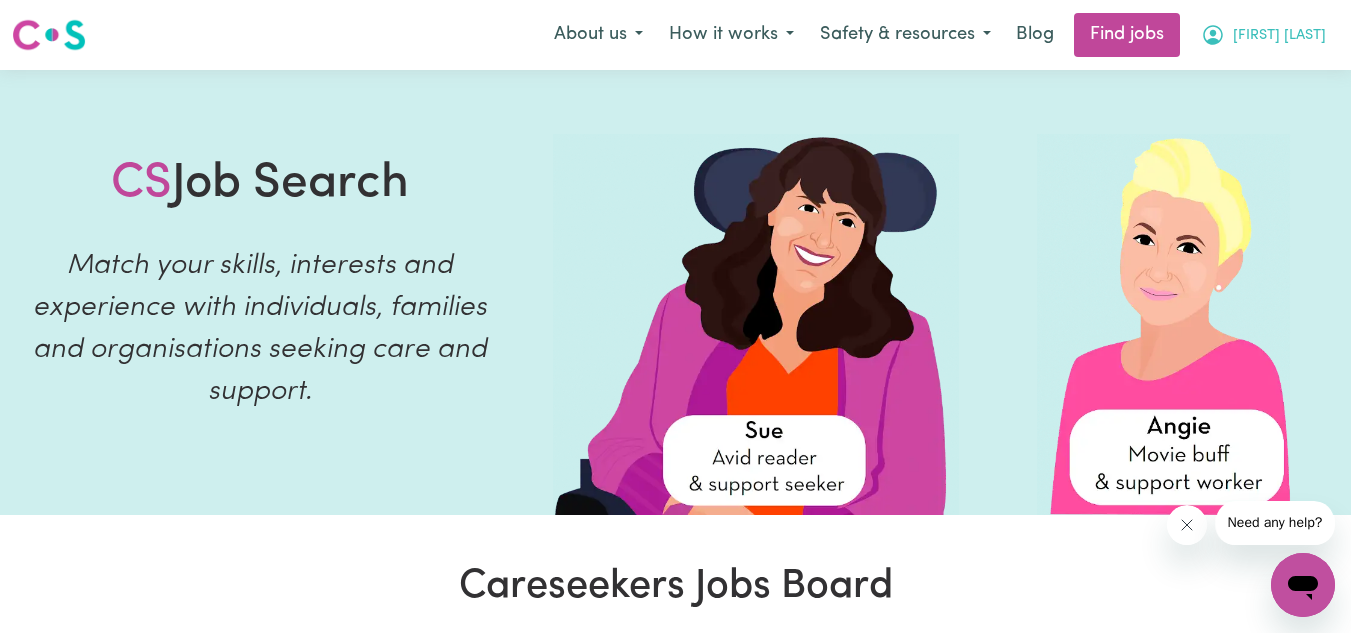 click on "[FIRST] [LAST]" at bounding box center (1263, 35) 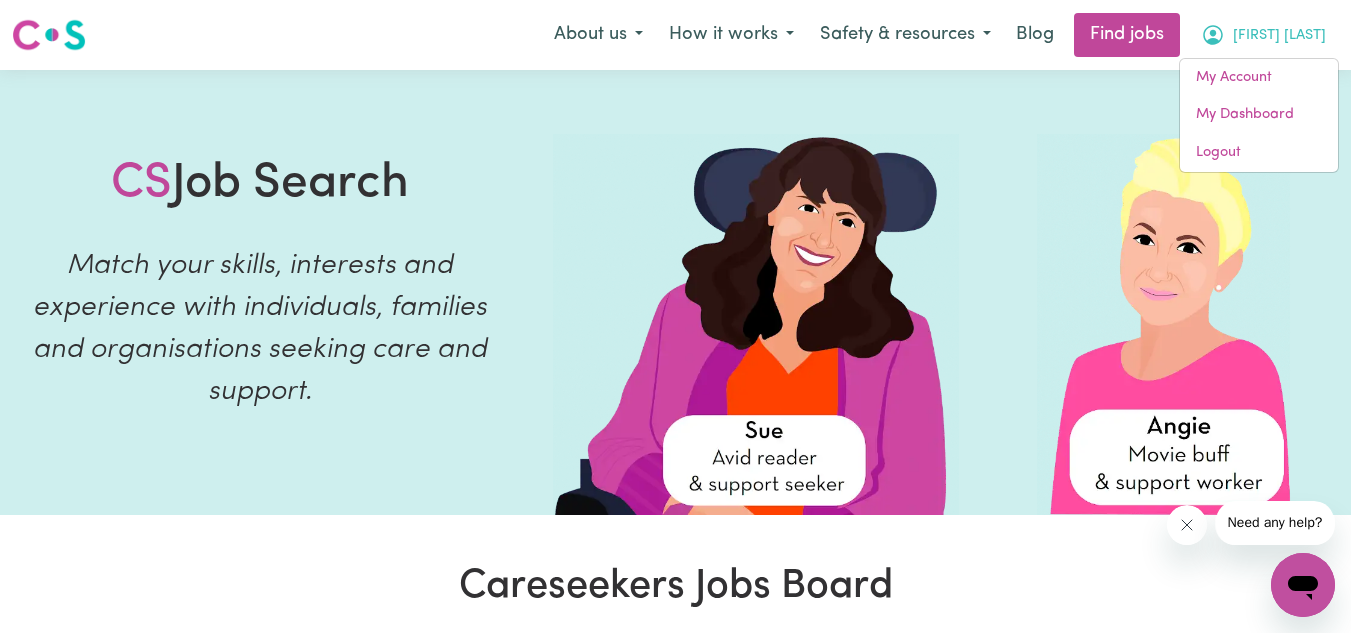 type 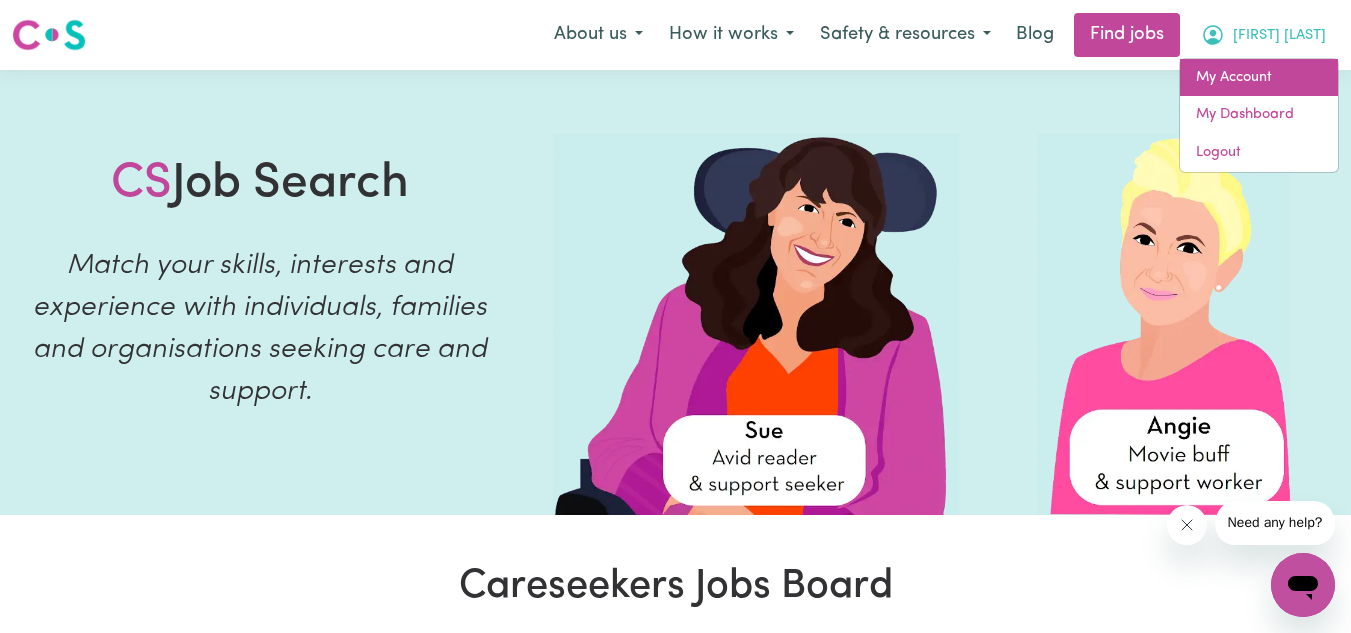 click on "My Account" at bounding box center (1259, 78) 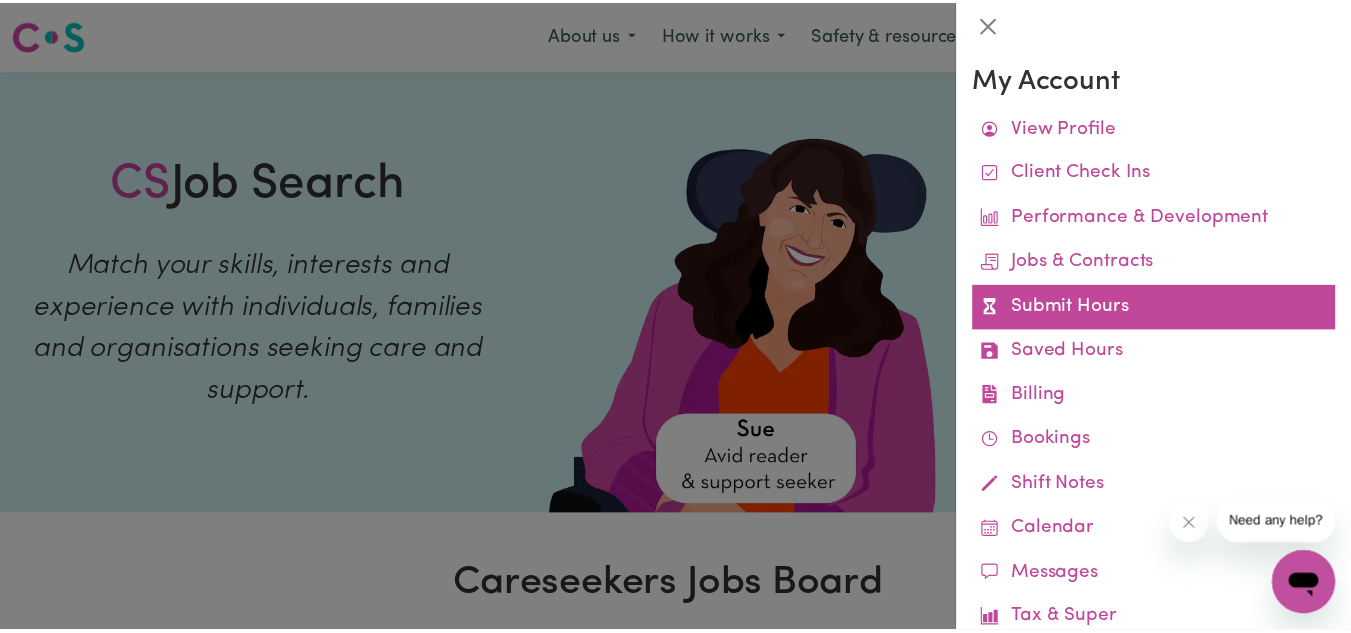 scroll, scrollTop: 148, scrollLeft: 0, axis: vertical 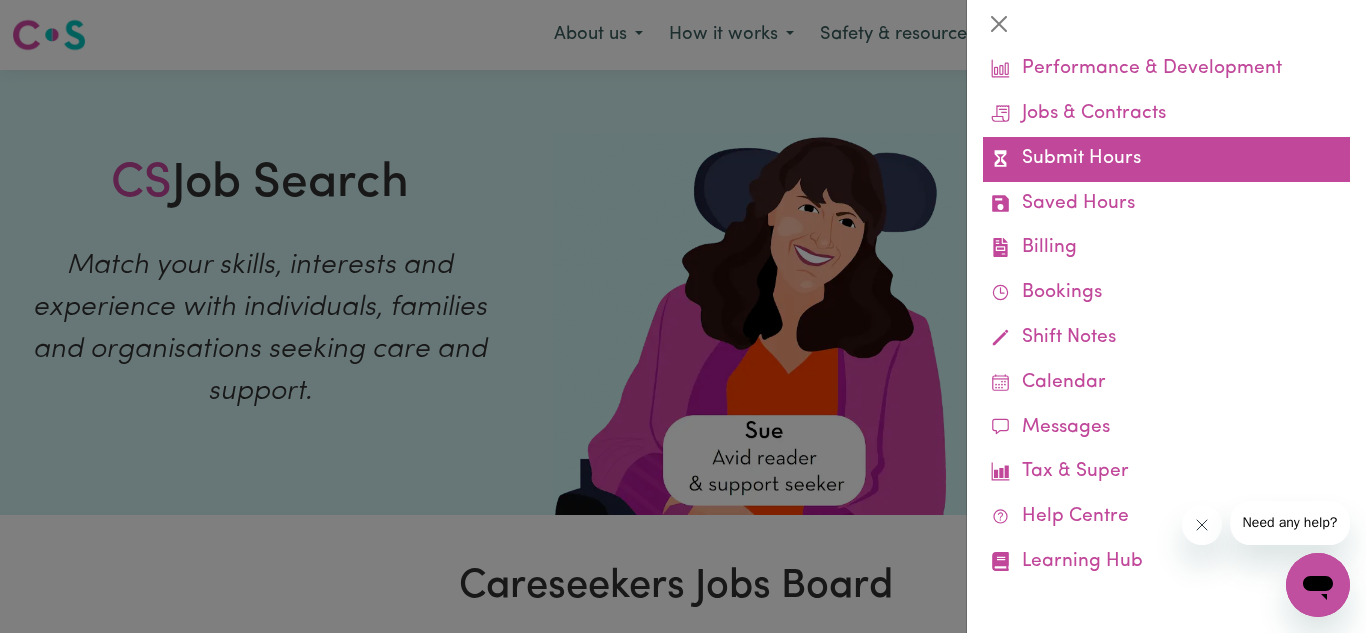 click on "Submit Hours" at bounding box center (1166, 159) 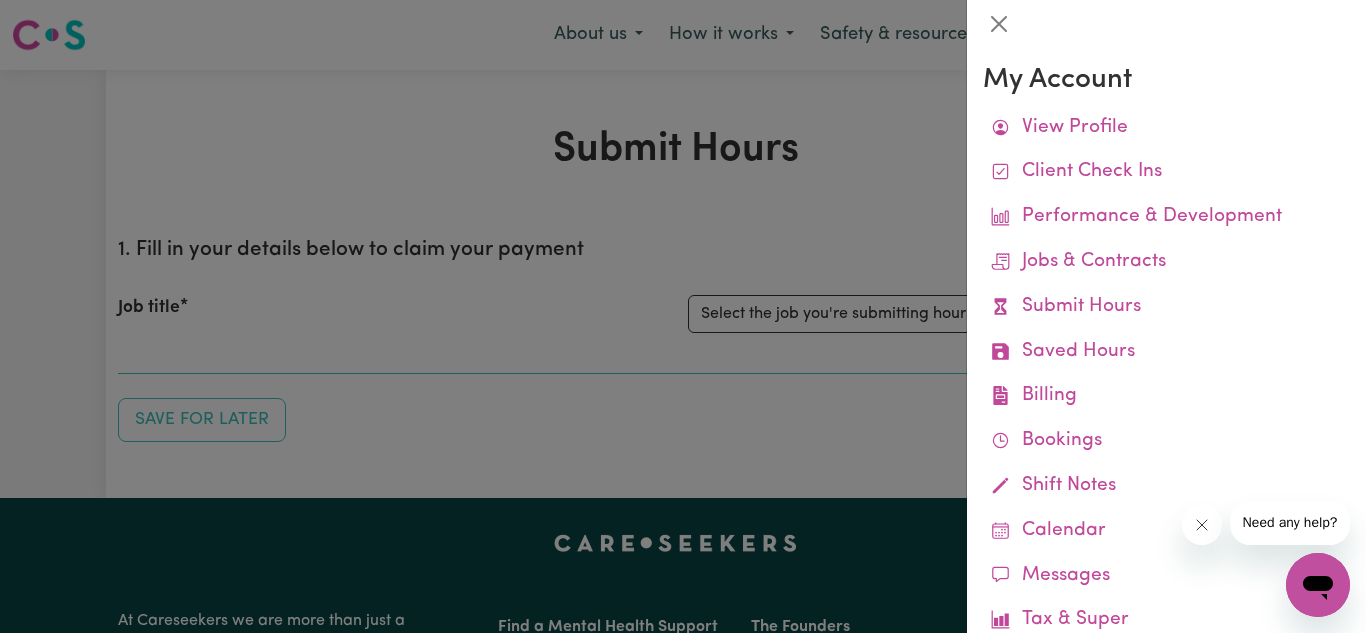 click at bounding box center [683, 316] 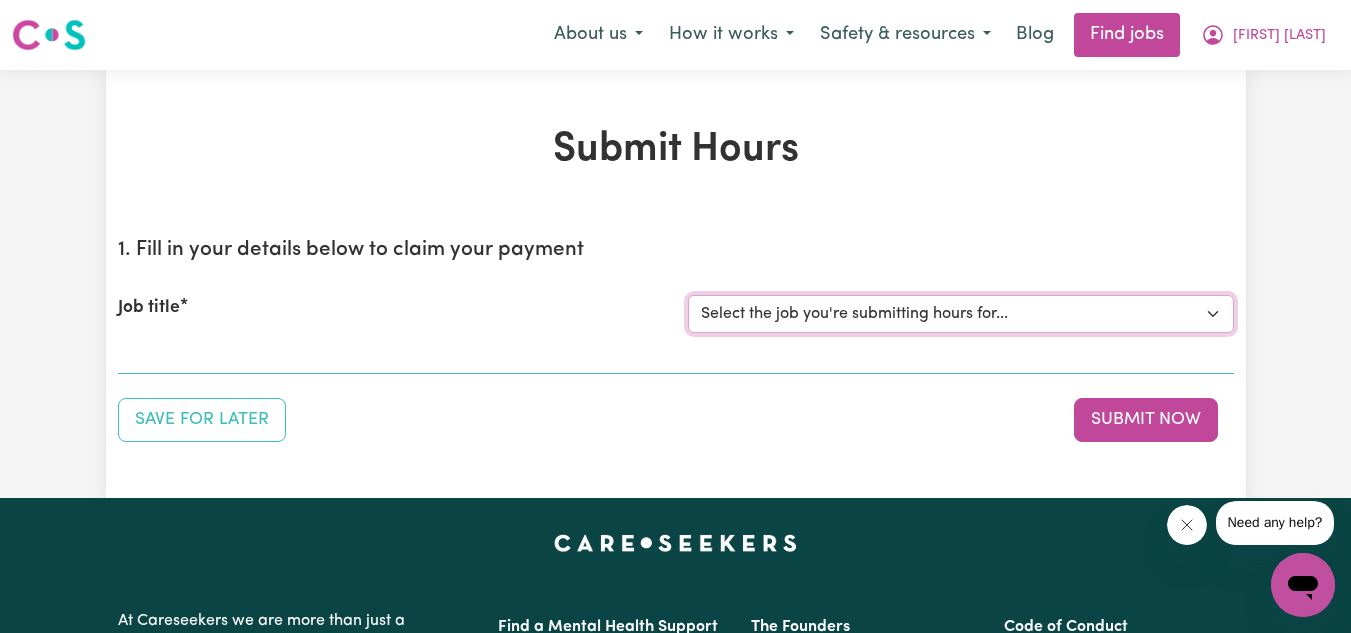 click on "Select the job you're submitting hours for... [[FIRST] [LAST]] Personnel care worker" at bounding box center (961, 314) 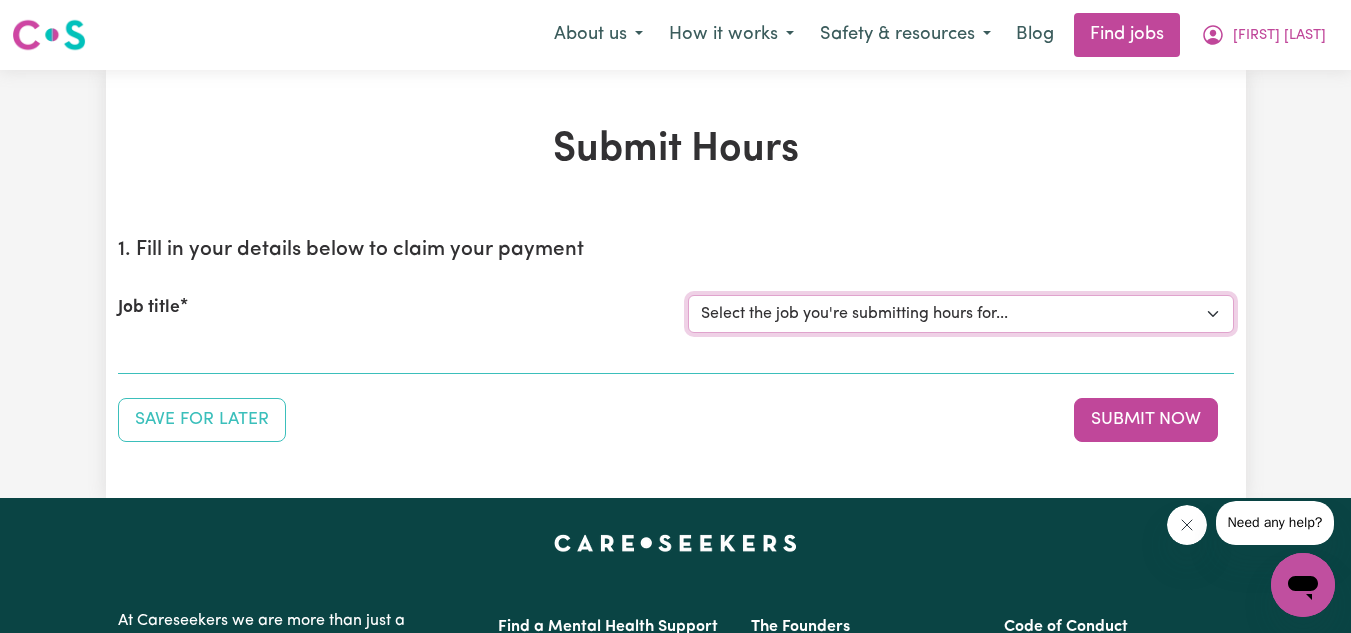 select on "13957" 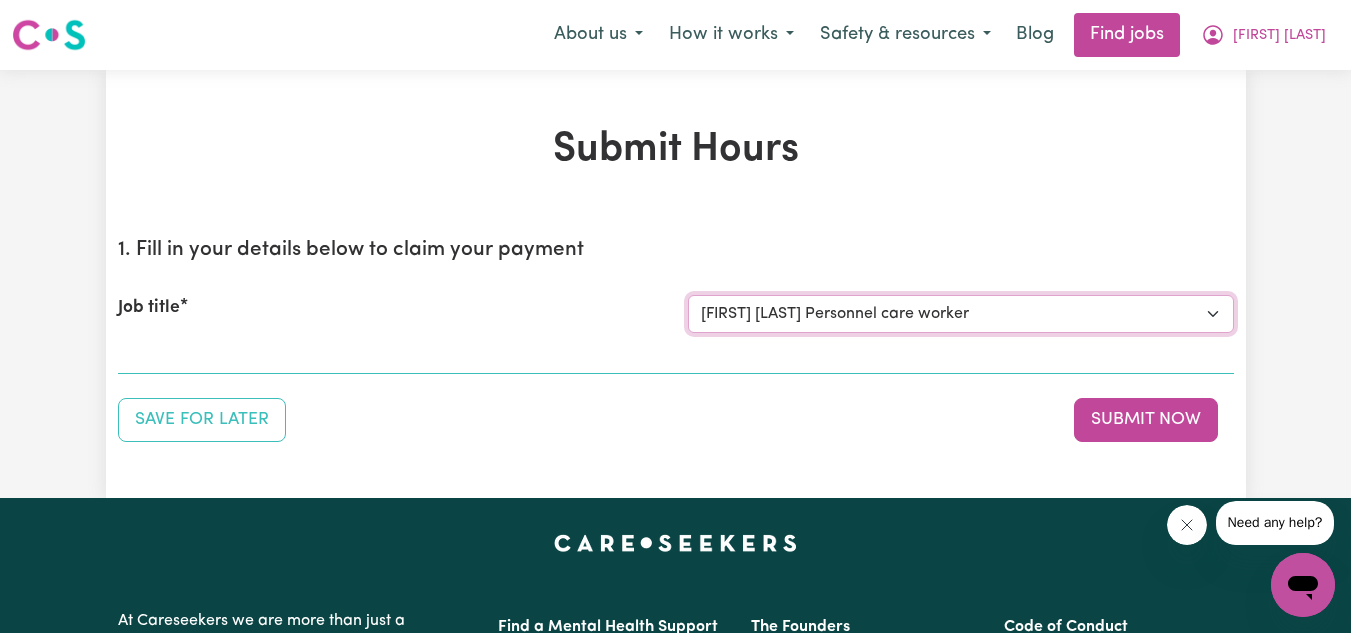 click on "Select the job you're submitting hours for... [[FIRST] [LAST]] Personnel care worker" at bounding box center (961, 314) 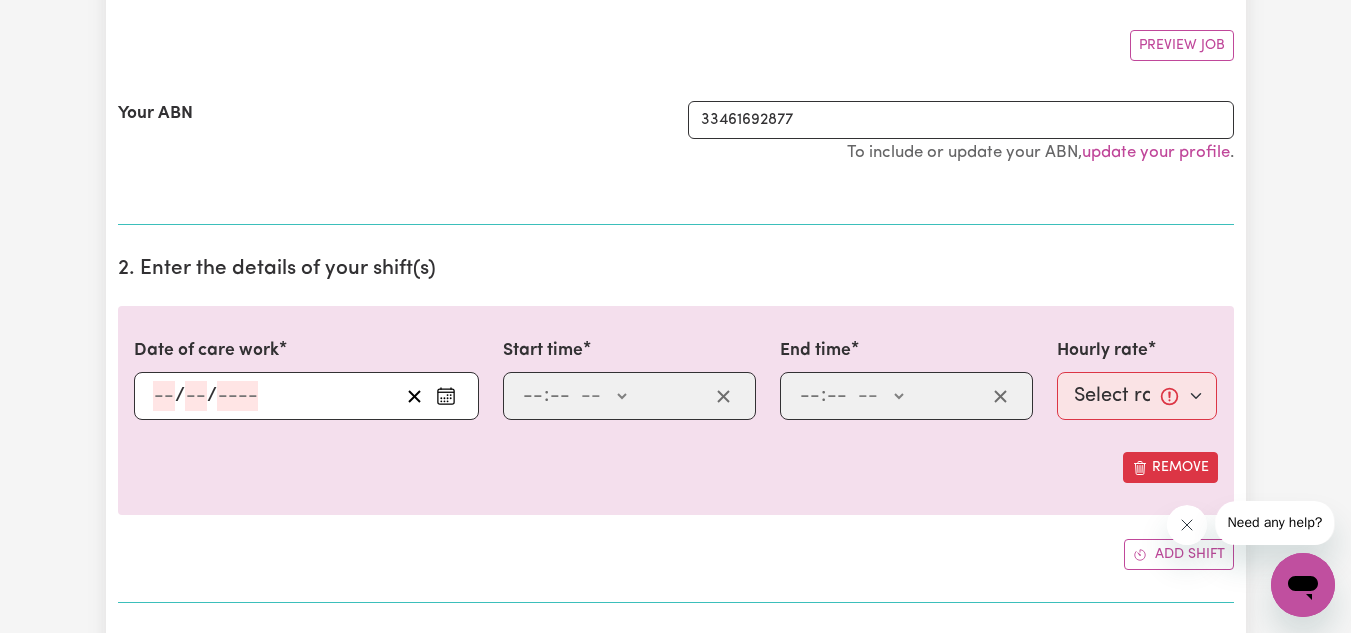 scroll, scrollTop: 360, scrollLeft: 0, axis: vertical 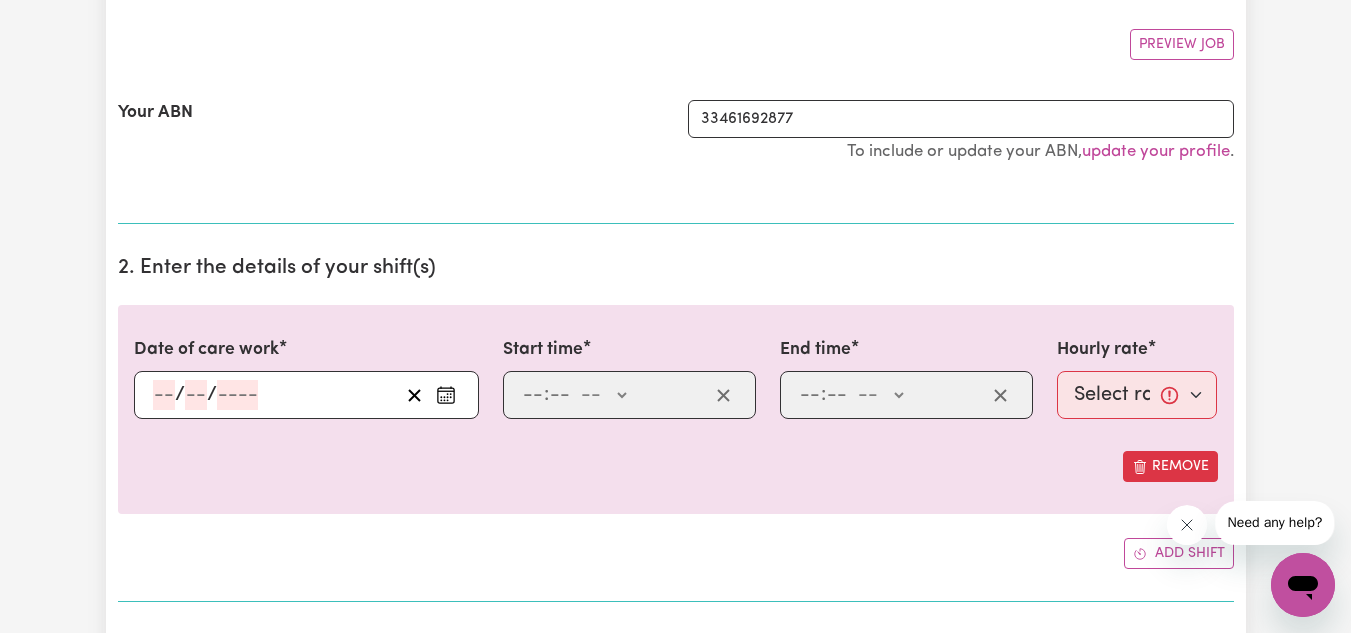 click 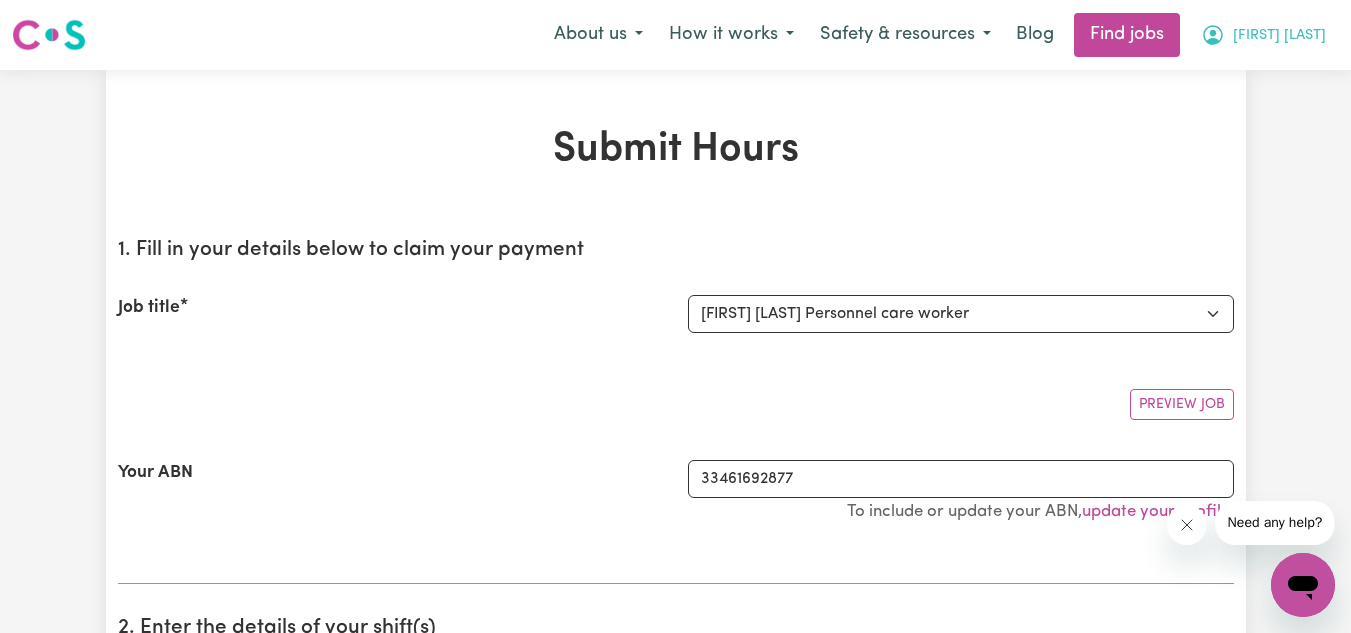 click on "[FIRST] [LAST]" at bounding box center (1263, 35) 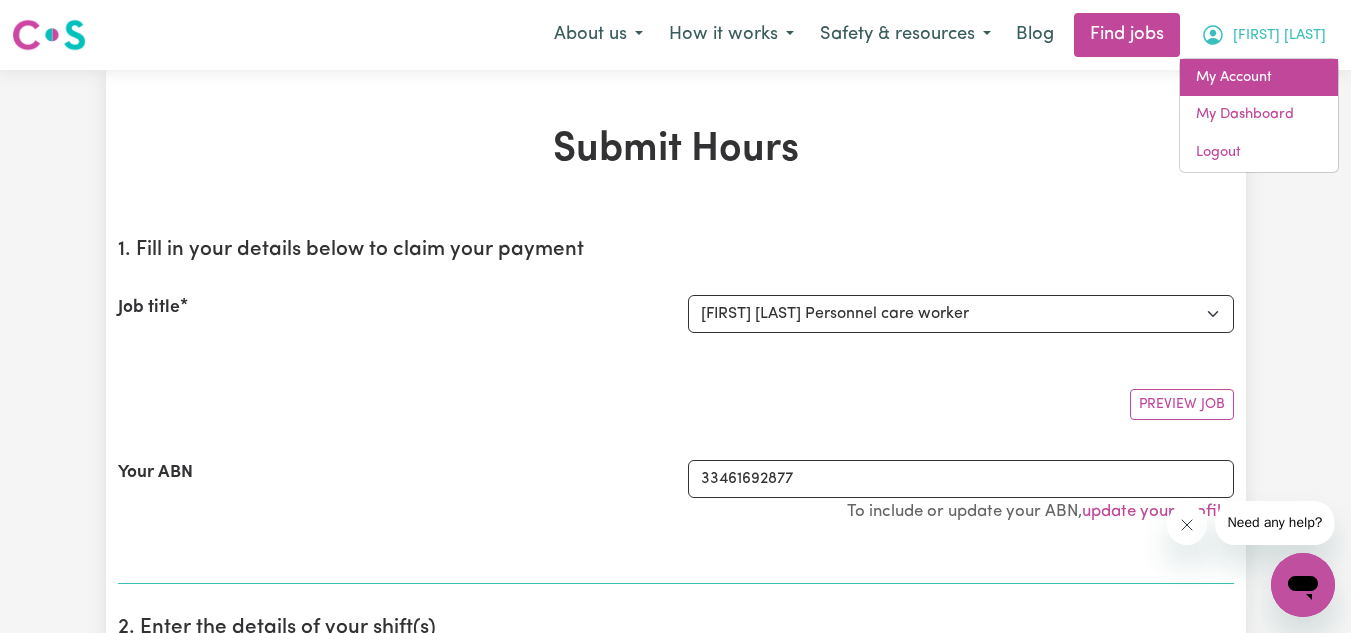 click on "My Account" at bounding box center (1259, 78) 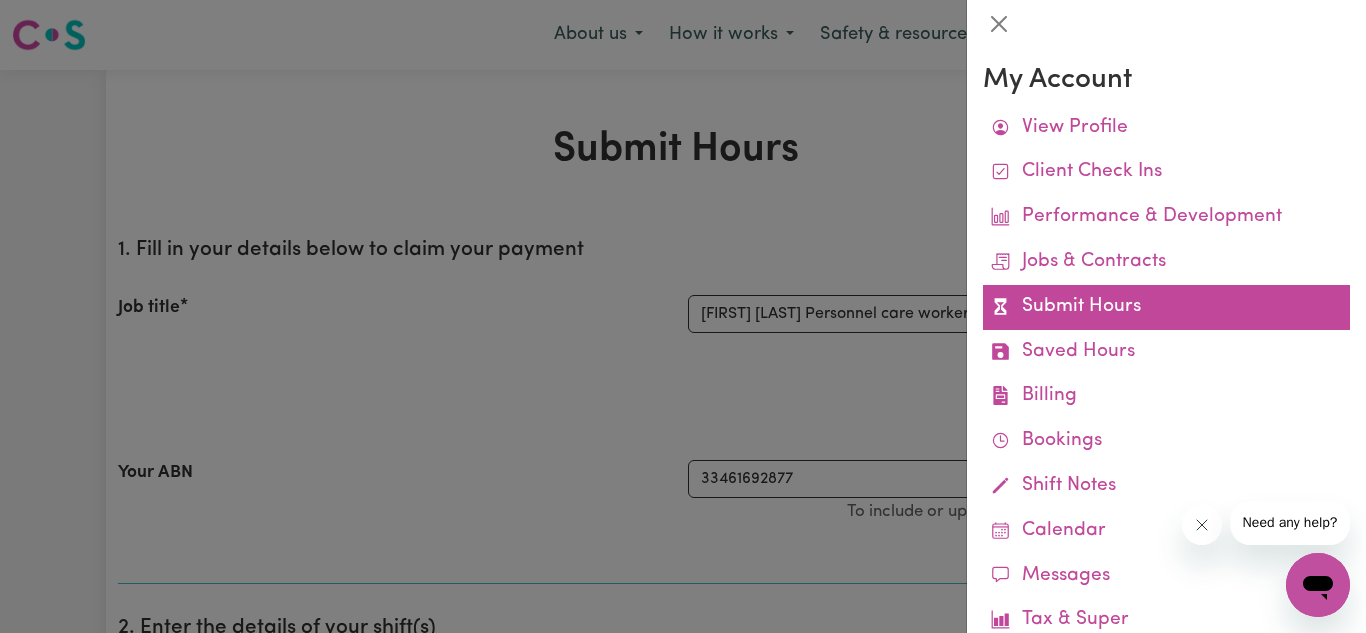 click on "Submit Hours" at bounding box center (1166, 307) 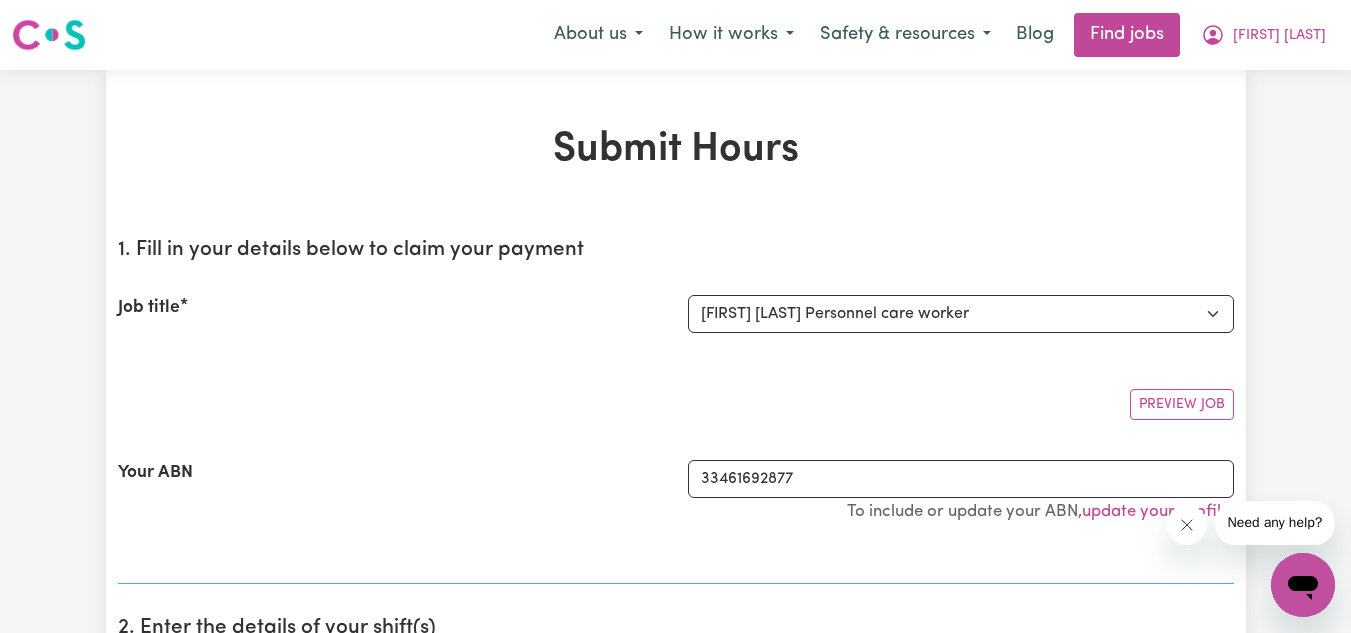 click on "Menu About us How it works Safety & resources Blog Find jobs Bilha Sara  My Account My Dashboard Logout" at bounding box center [675, 35] 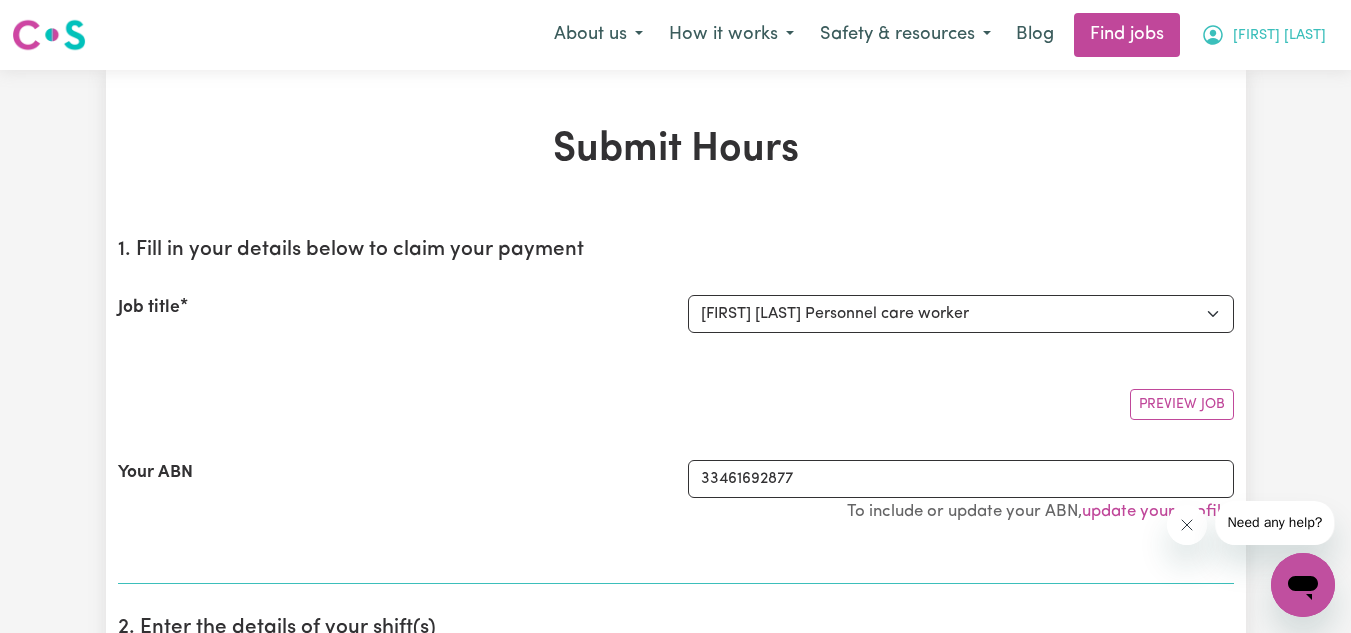 click on "[FIRST] [LAST]" at bounding box center (1263, 35) 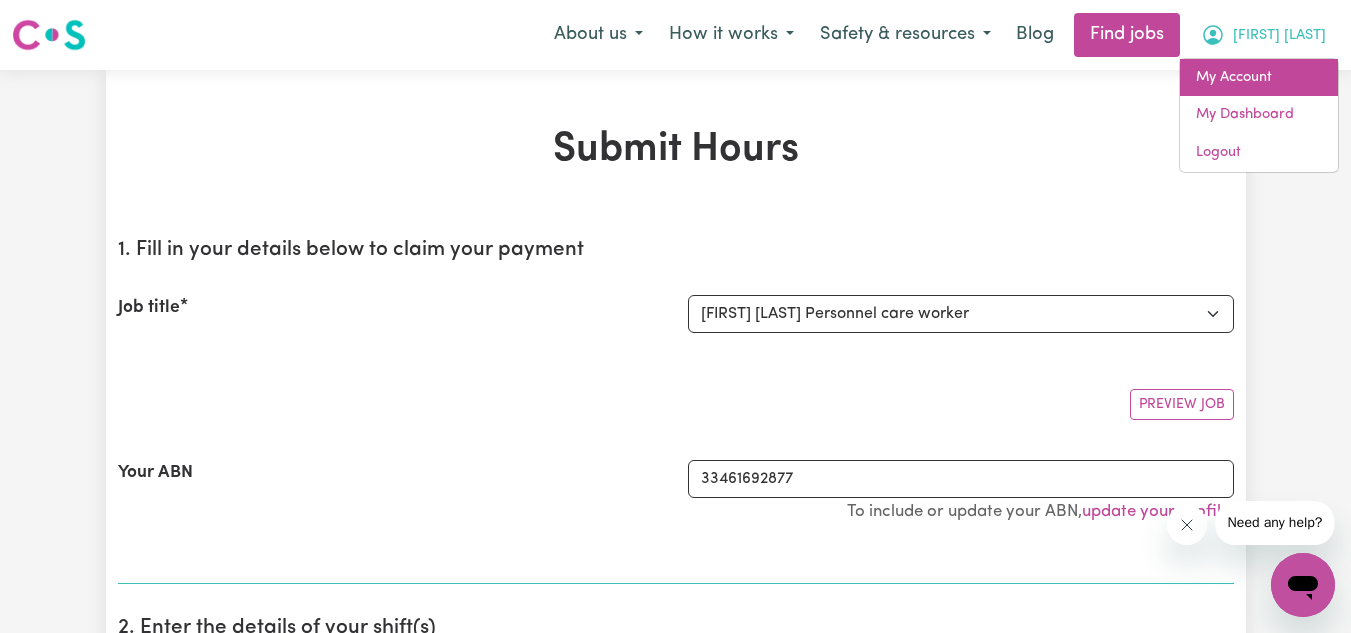 click on "My Account" at bounding box center (1259, 78) 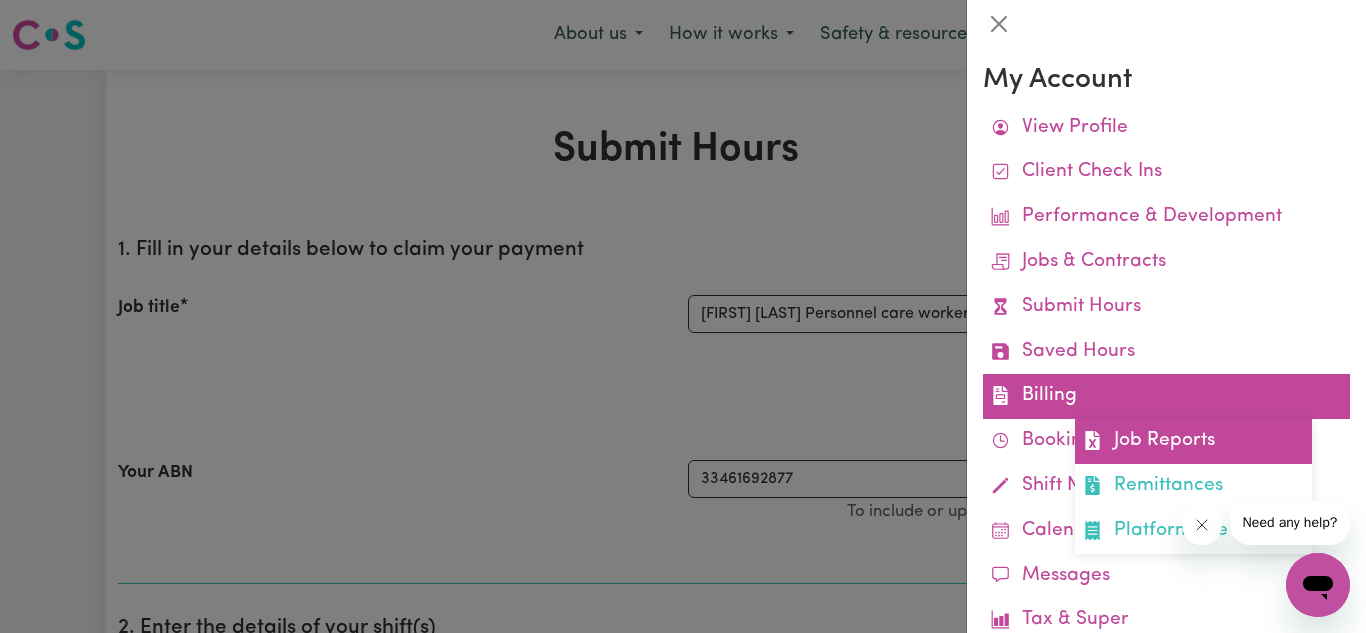 click on "Job Reports" at bounding box center (1193, 441) 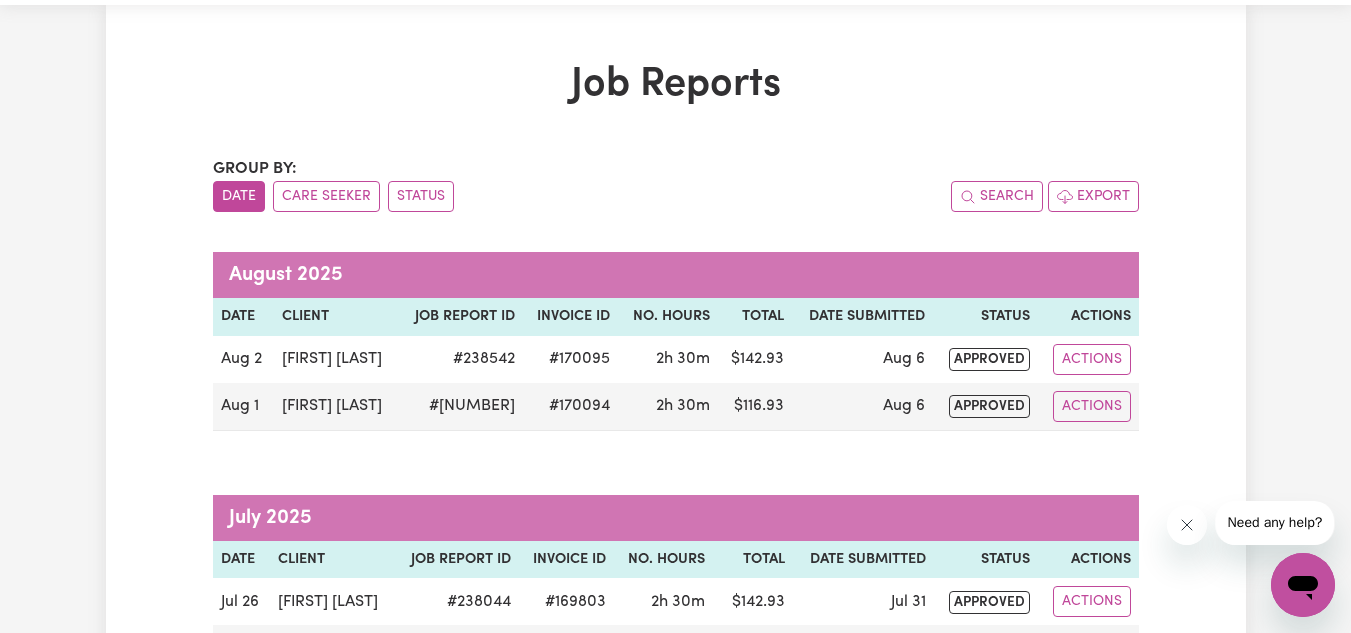 scroll, scrollTop: 0, scrollLeft: 0, axis: both 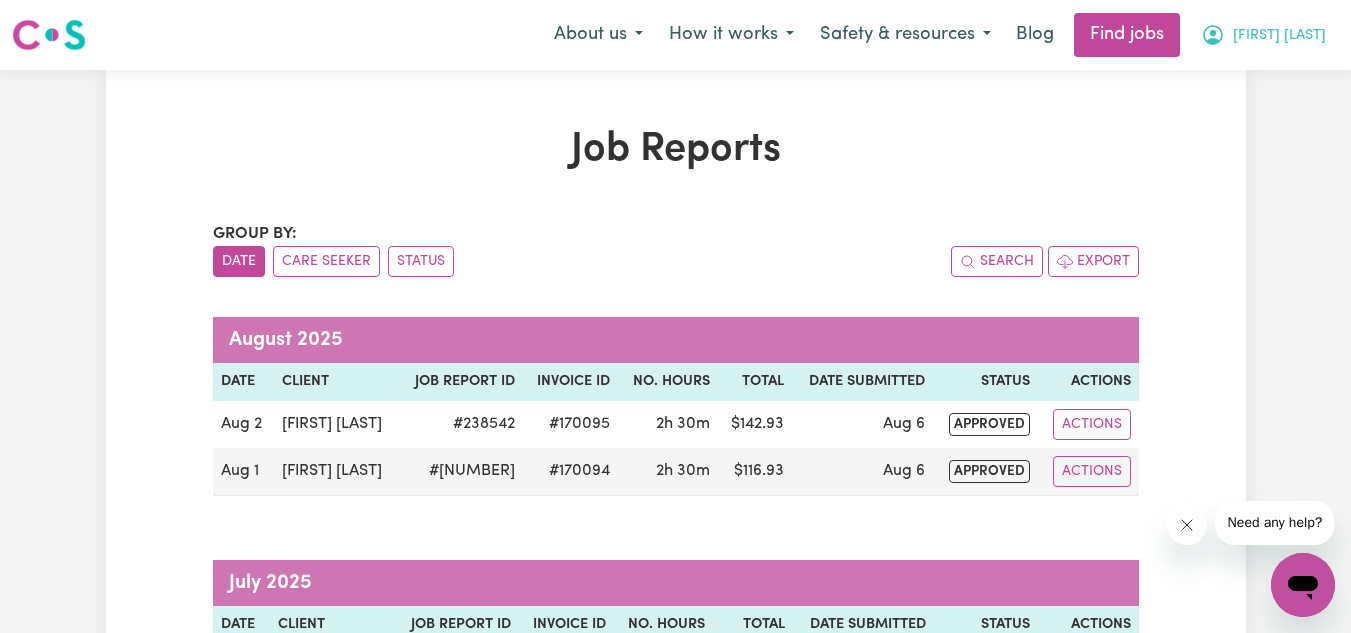 click on "[FIRST] [LAST]" at bounding box center (1279, 36) 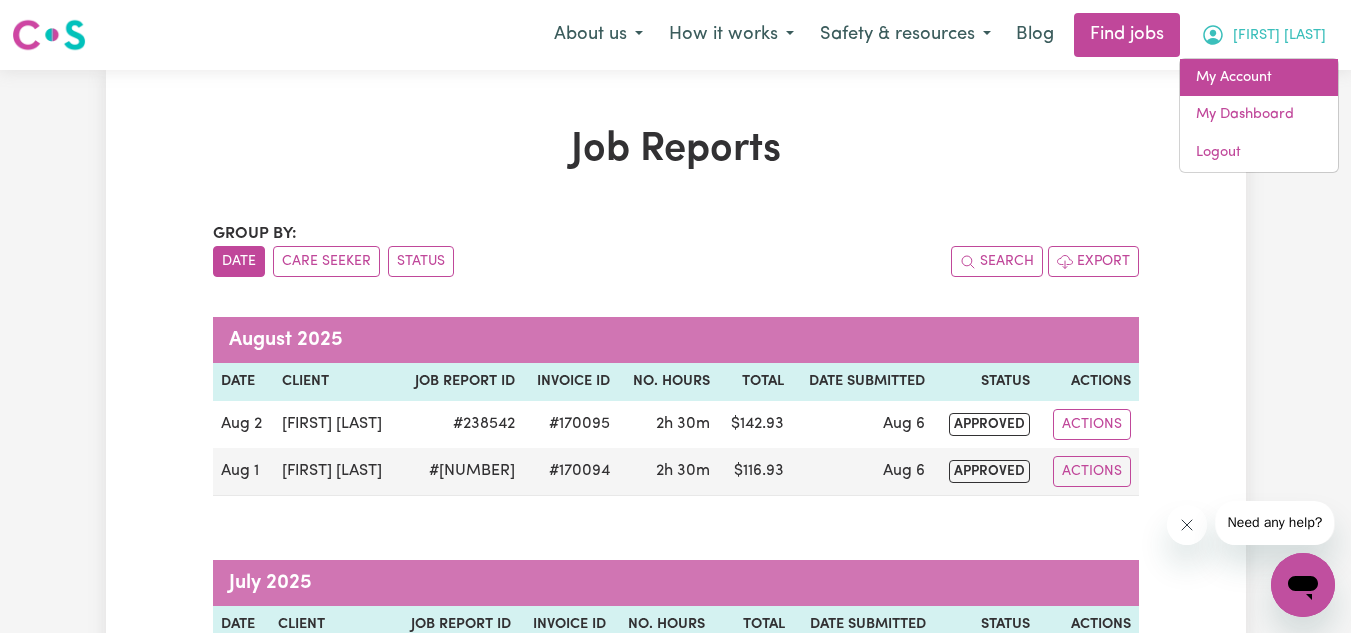 click on "My Account" at bounding box center [1259, 78] 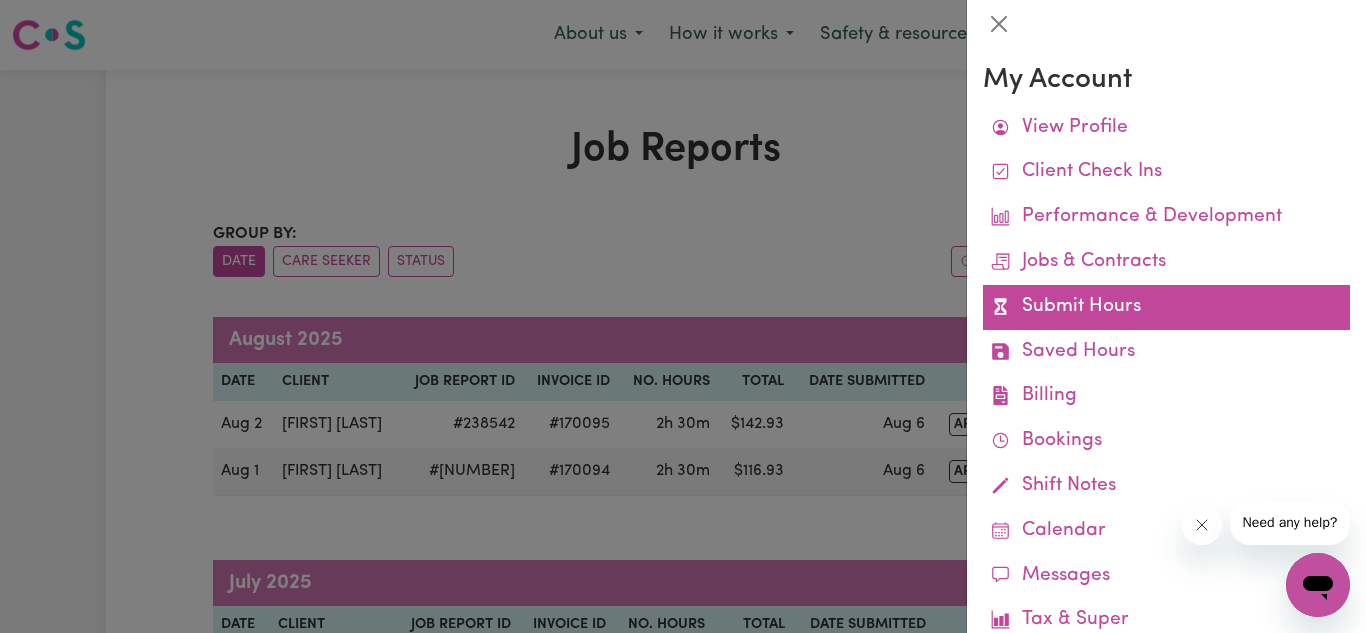 click on "Submit Hours" at bounding box center (1166, 307) 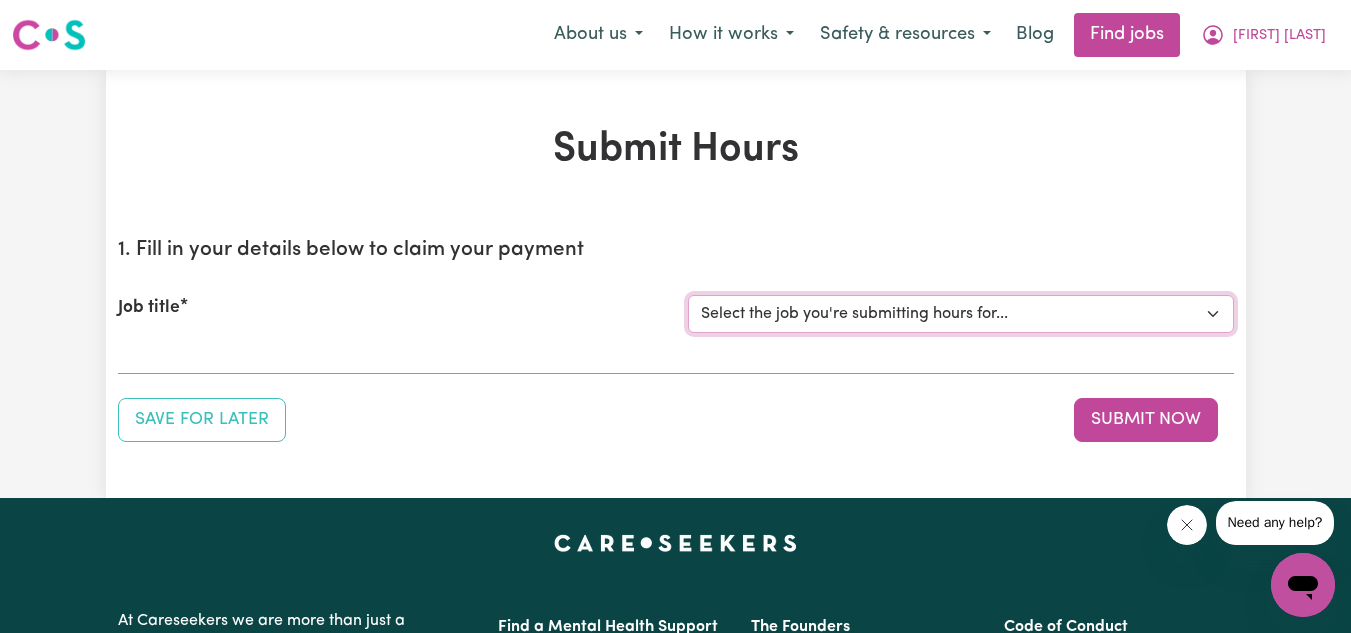click on "Select the job you're submitting hours for... [[FIRST] [LAST]] Personnel care worker" at bounding box center [961, 314] 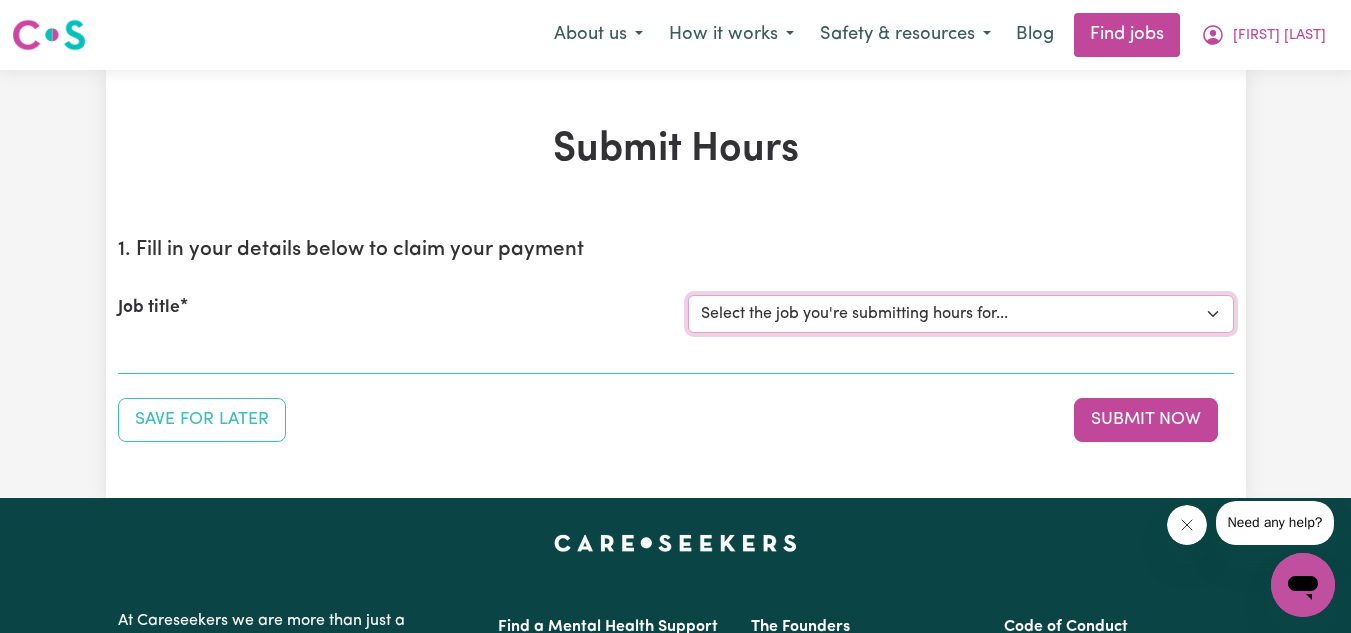 select on "13957" 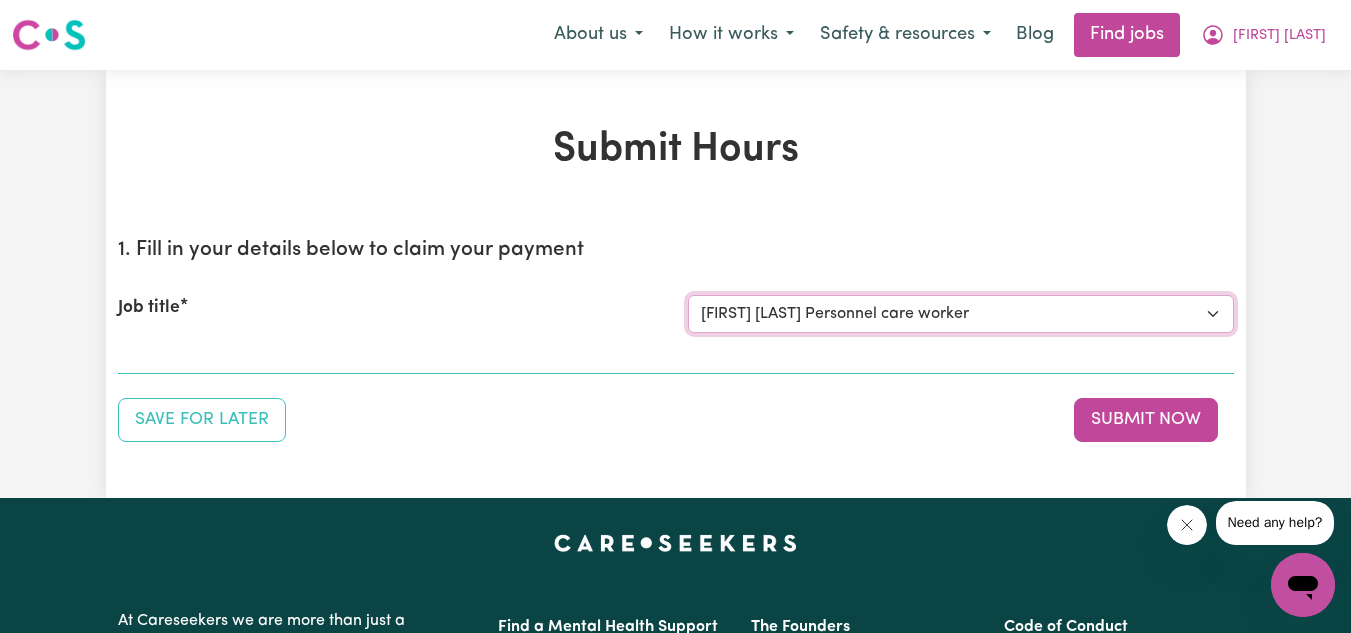 click on "Select the job you're submitting hours for... [[FIRST] [LAST]] Personnel care worker" at bounding box center [961, 314] 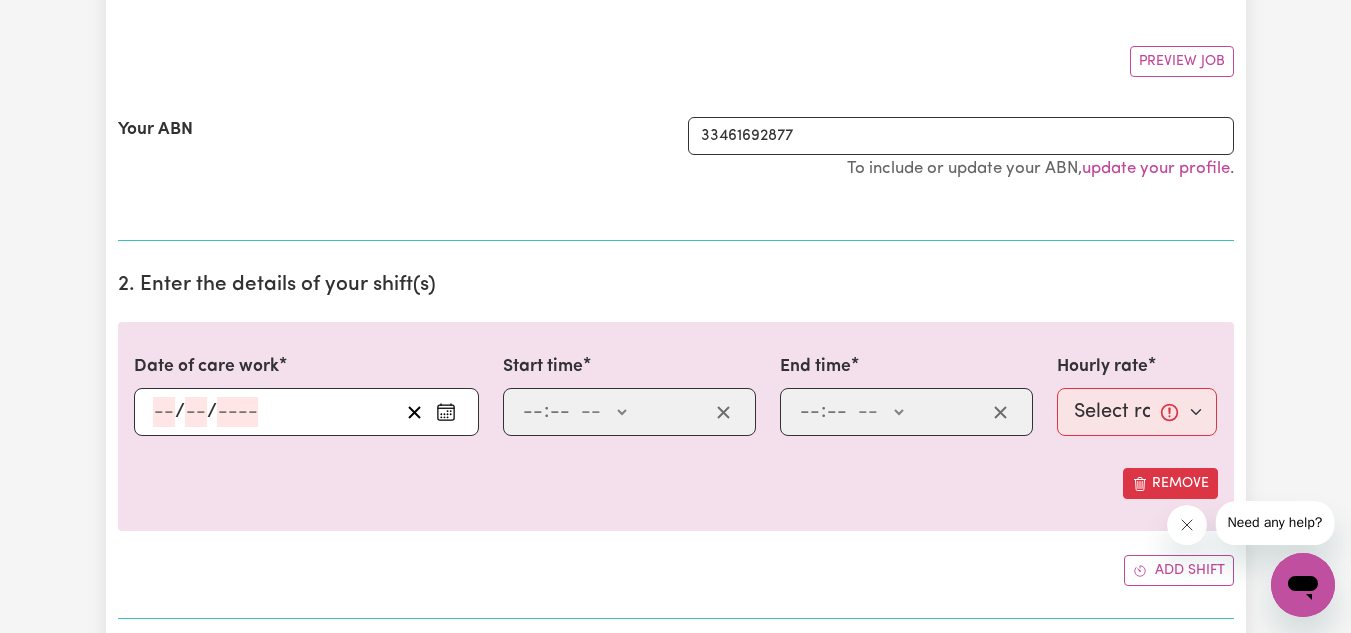 scroll, scrollTop: 345, scrollLeft: 0, axis: vertical 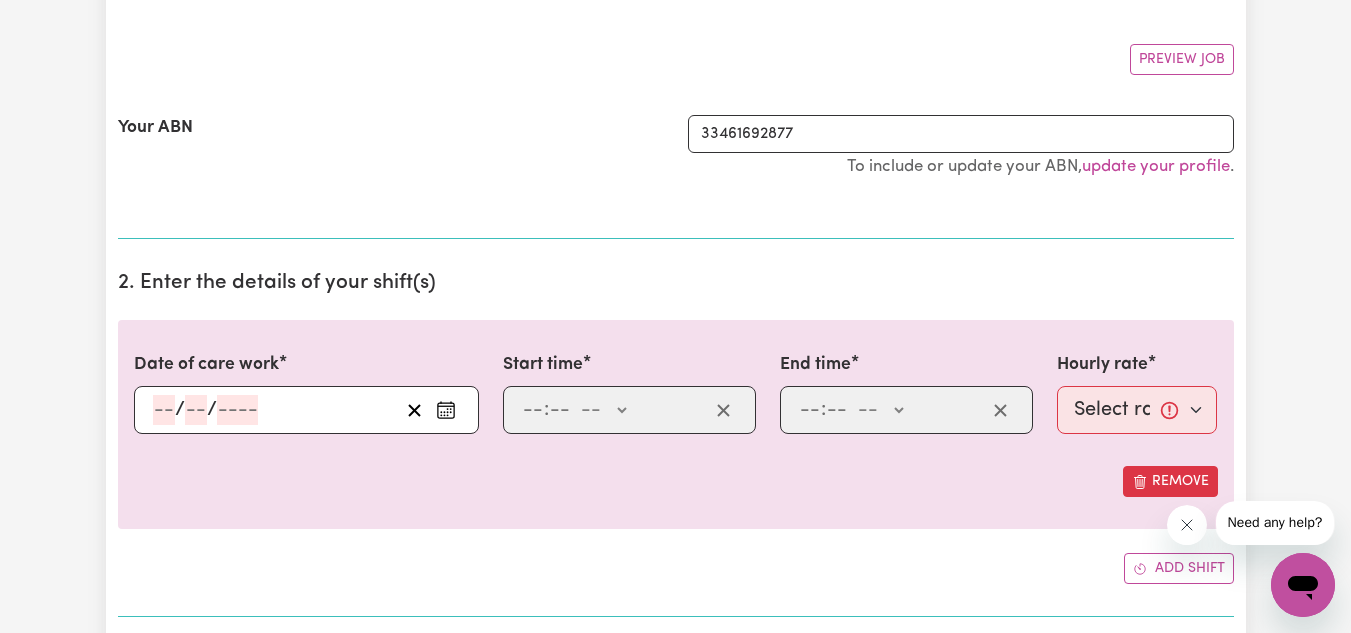 click at bounding box center [446, 410] 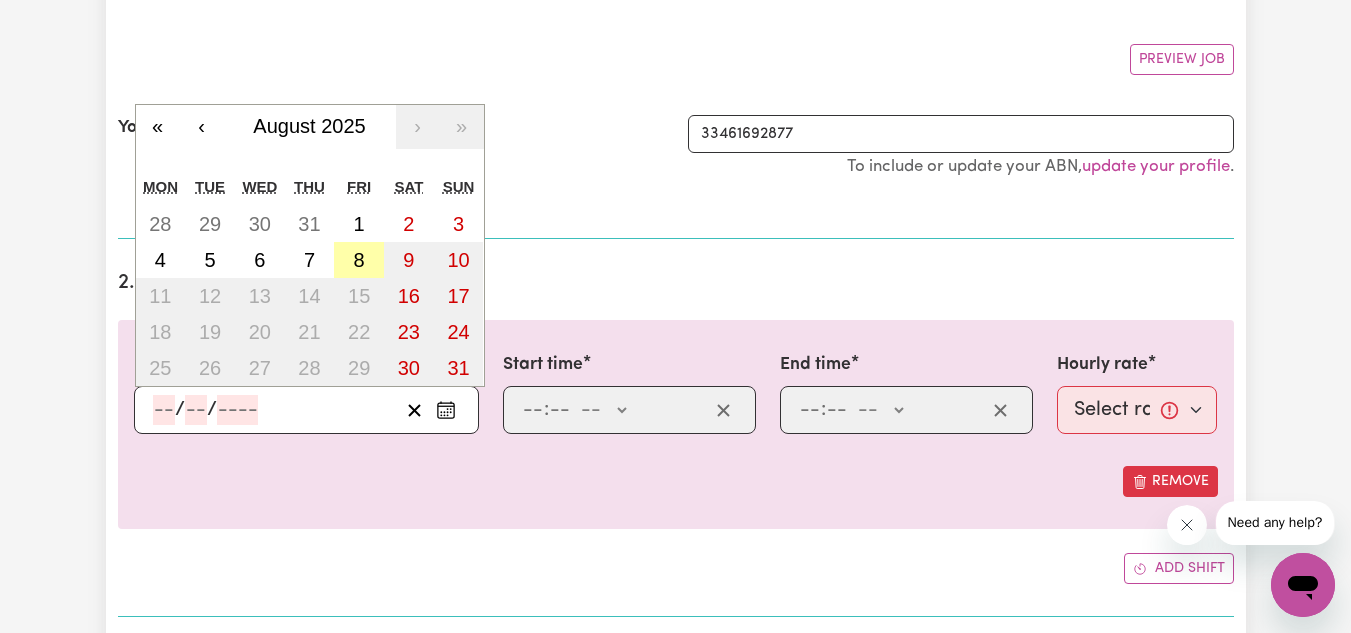 click on "8" at bounding box center [359, 260] 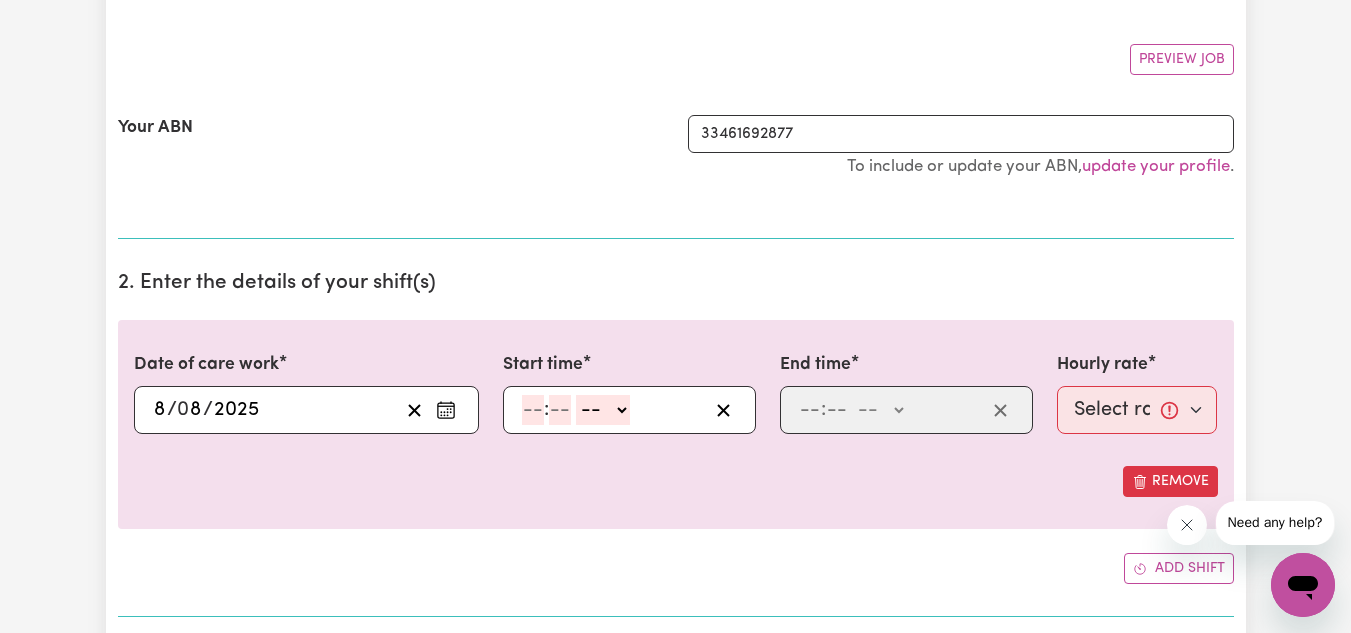 click 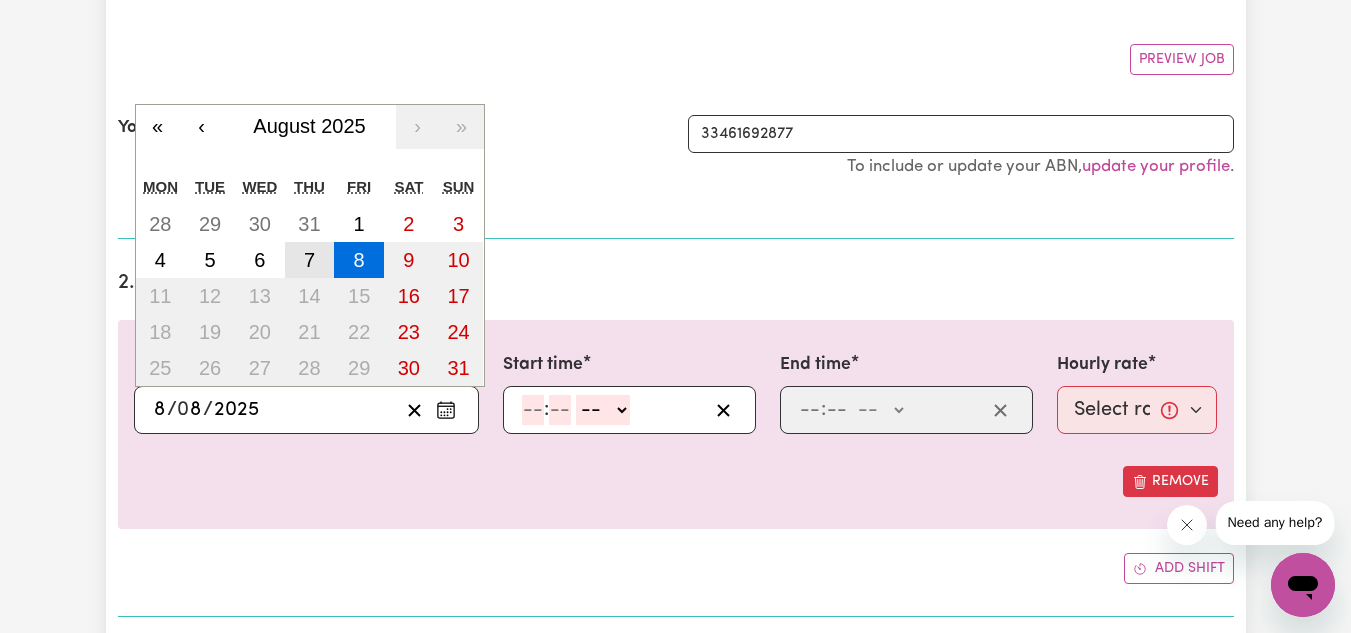 click on "7" at bounding box center [310, 260] 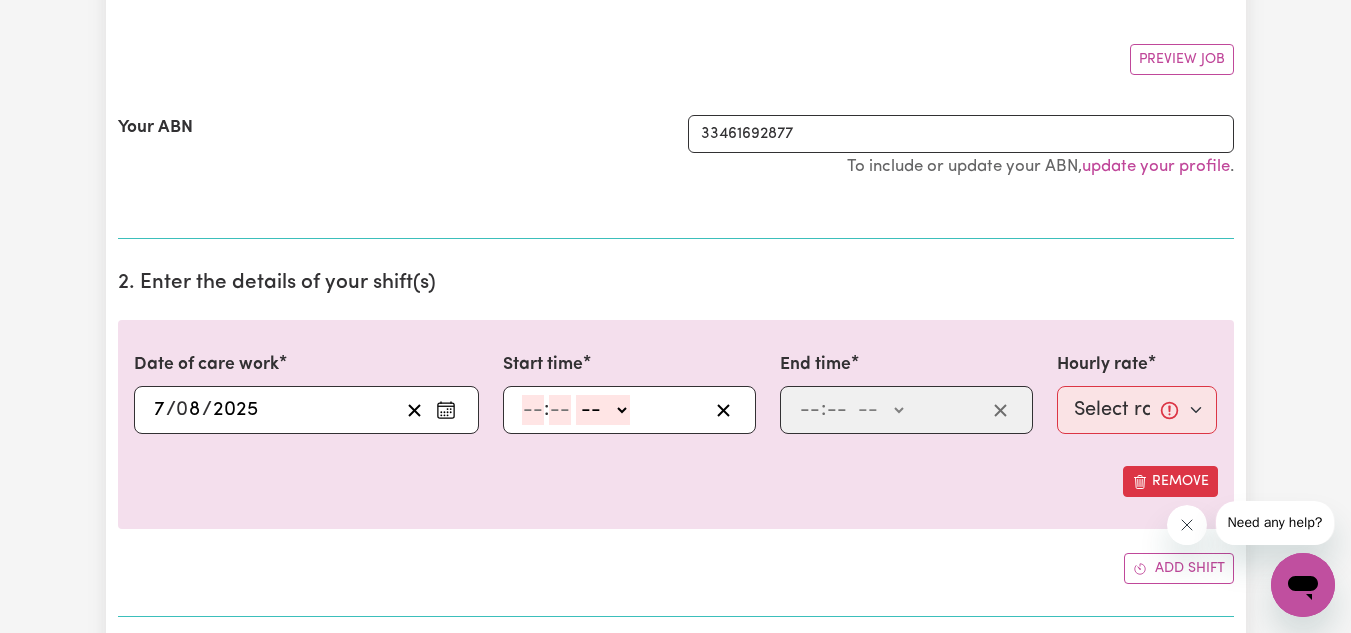click 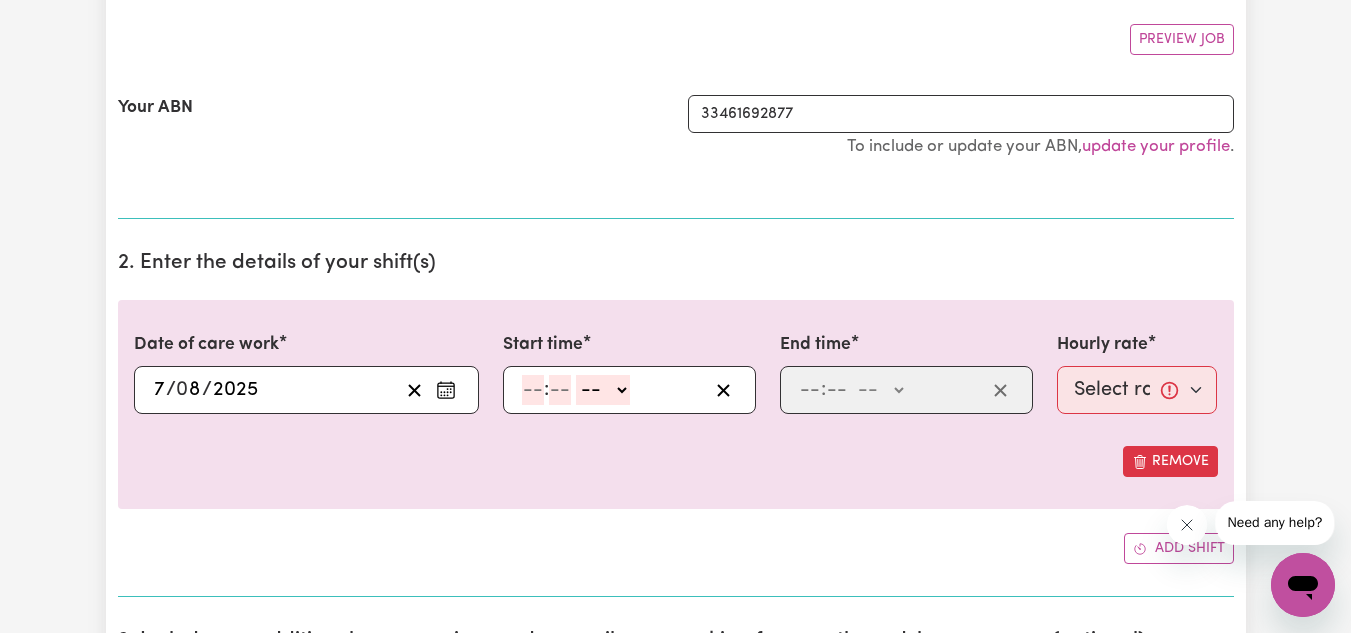 scroll, scrollTop: 342, scrollLeft: 0, axis: vertical 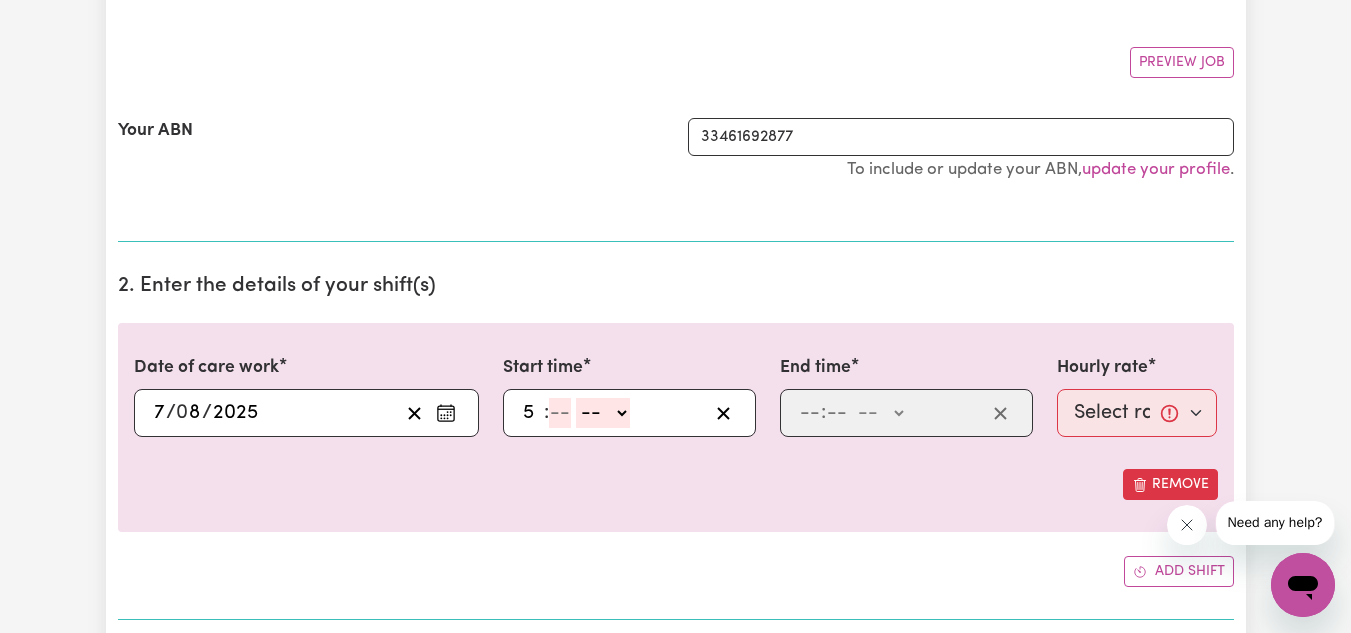 type on "5" 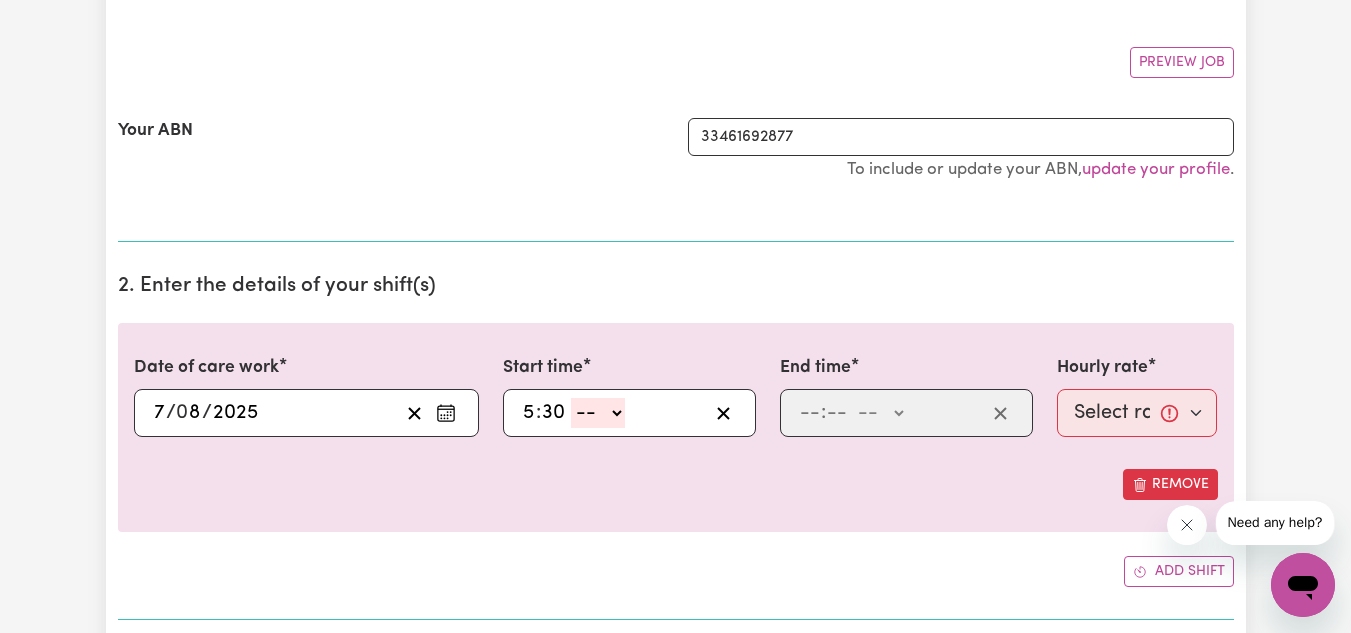 type on "30" 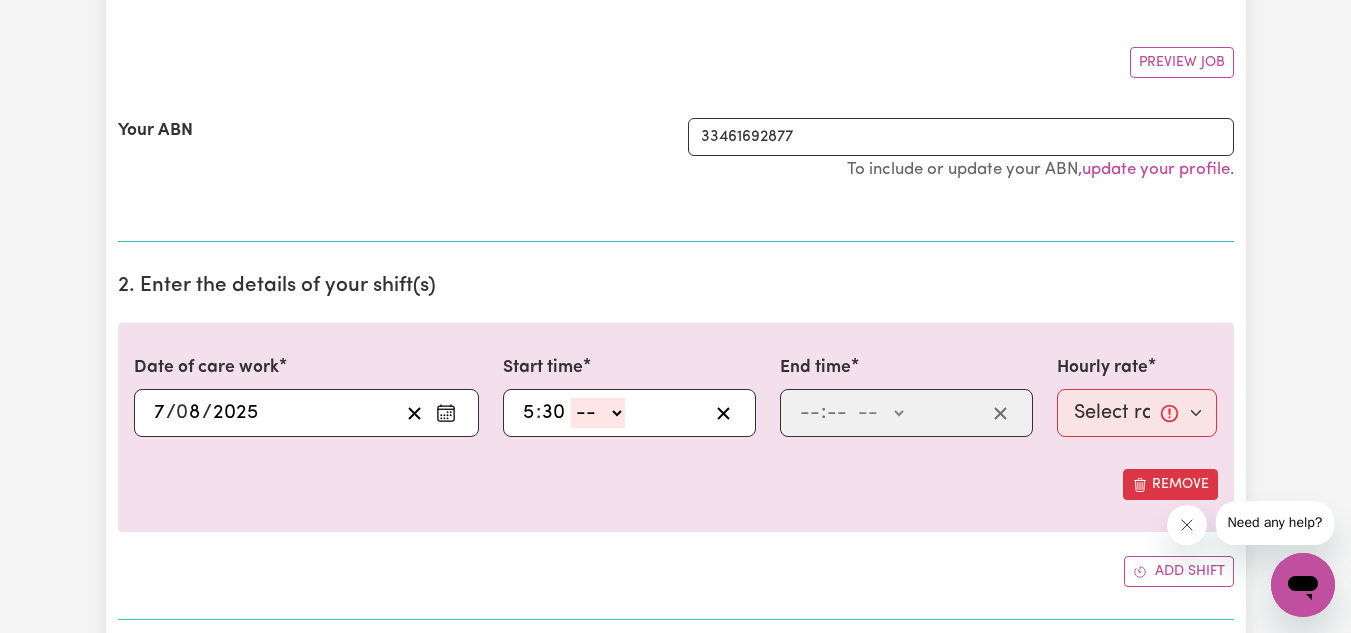 select on "pm" 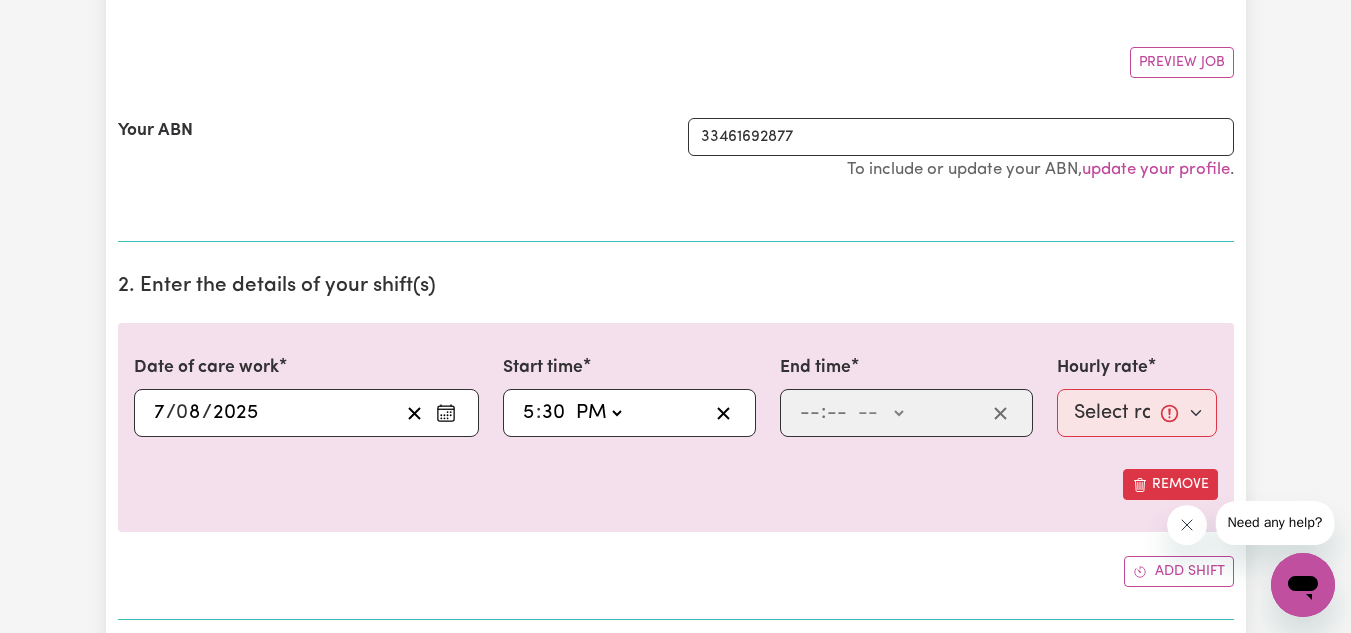 click on "-- AM PM" 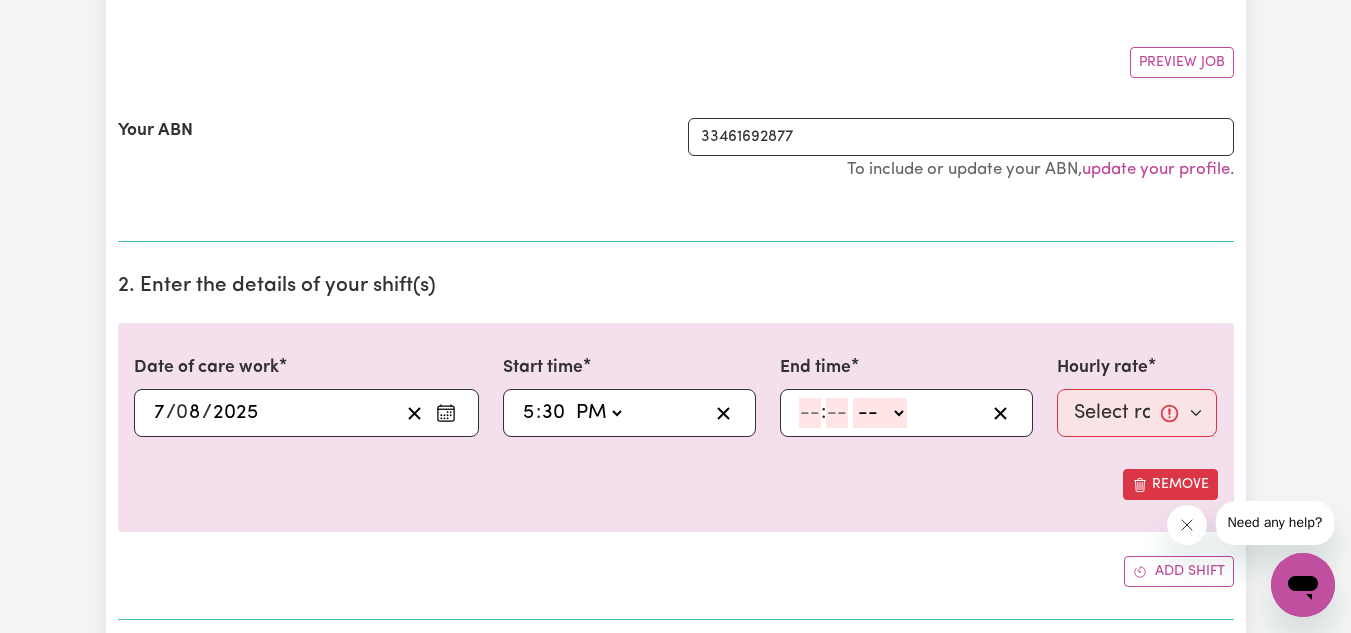 click 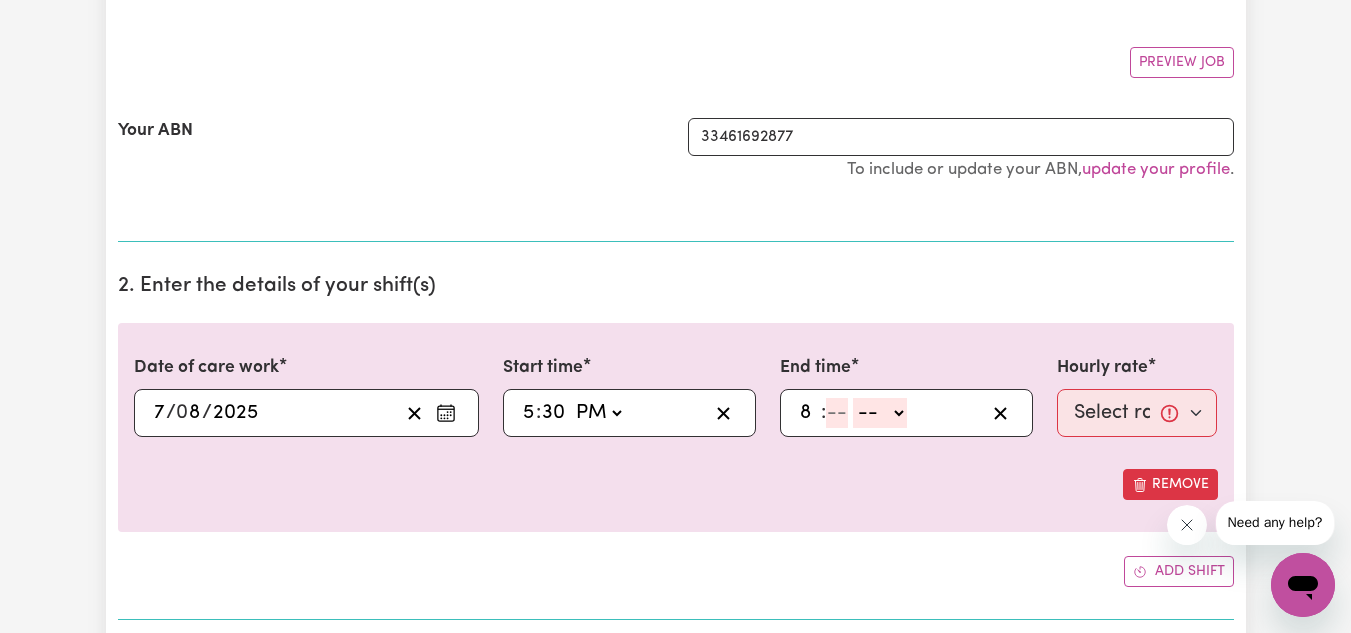 type on "8" 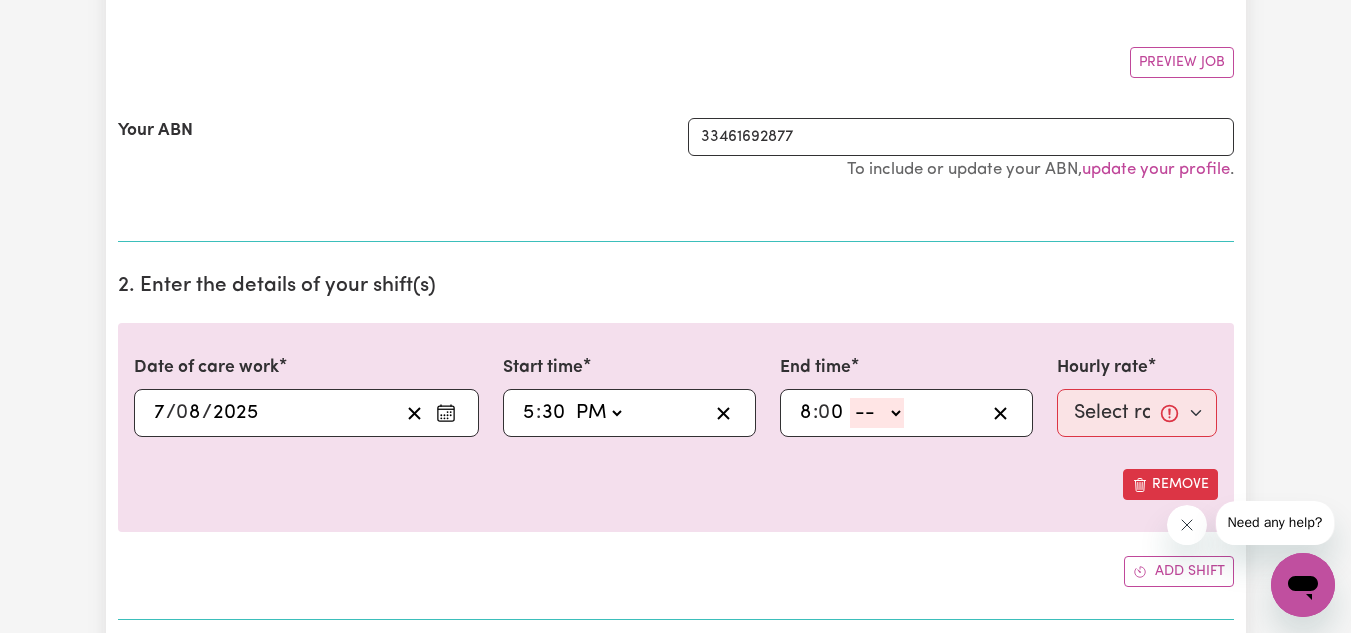 type on "0" 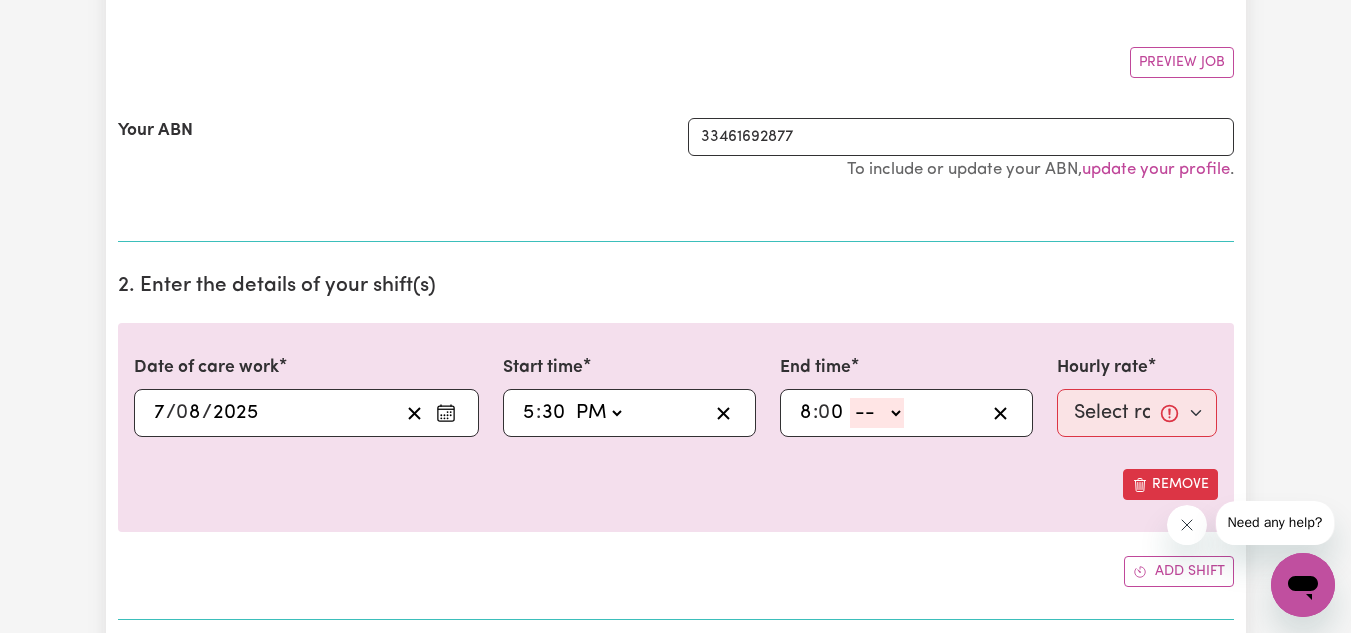 select on "pm" 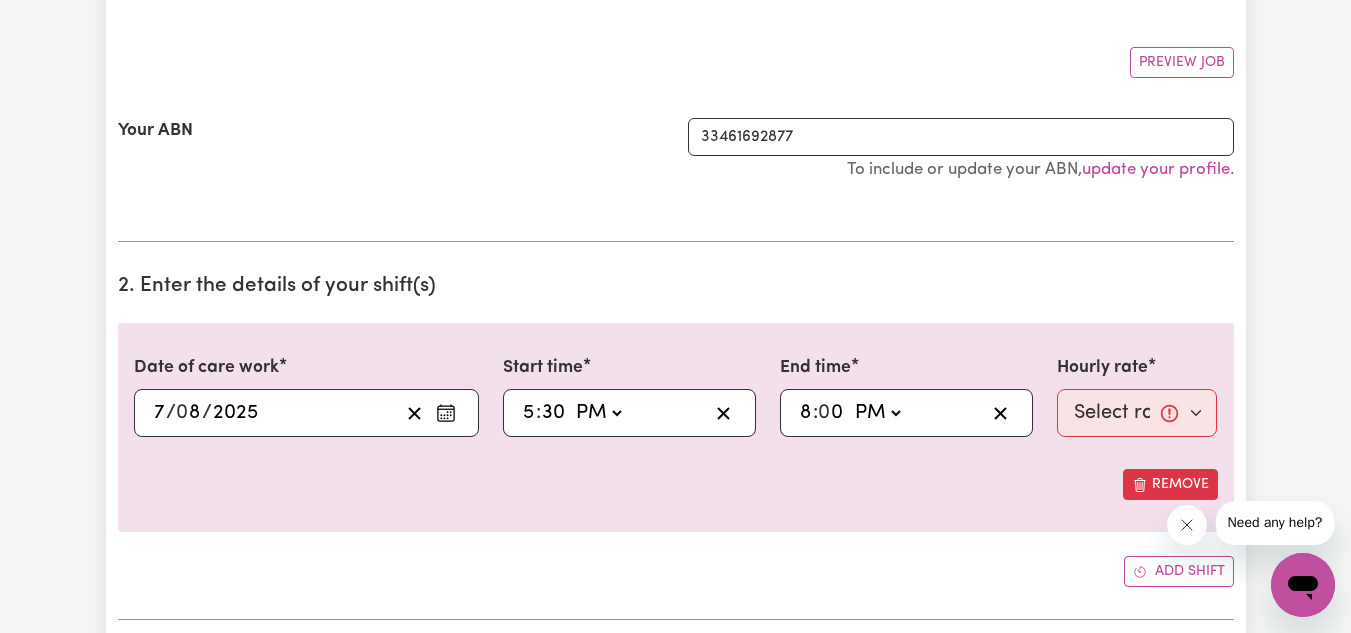 click on "-- AM PM" 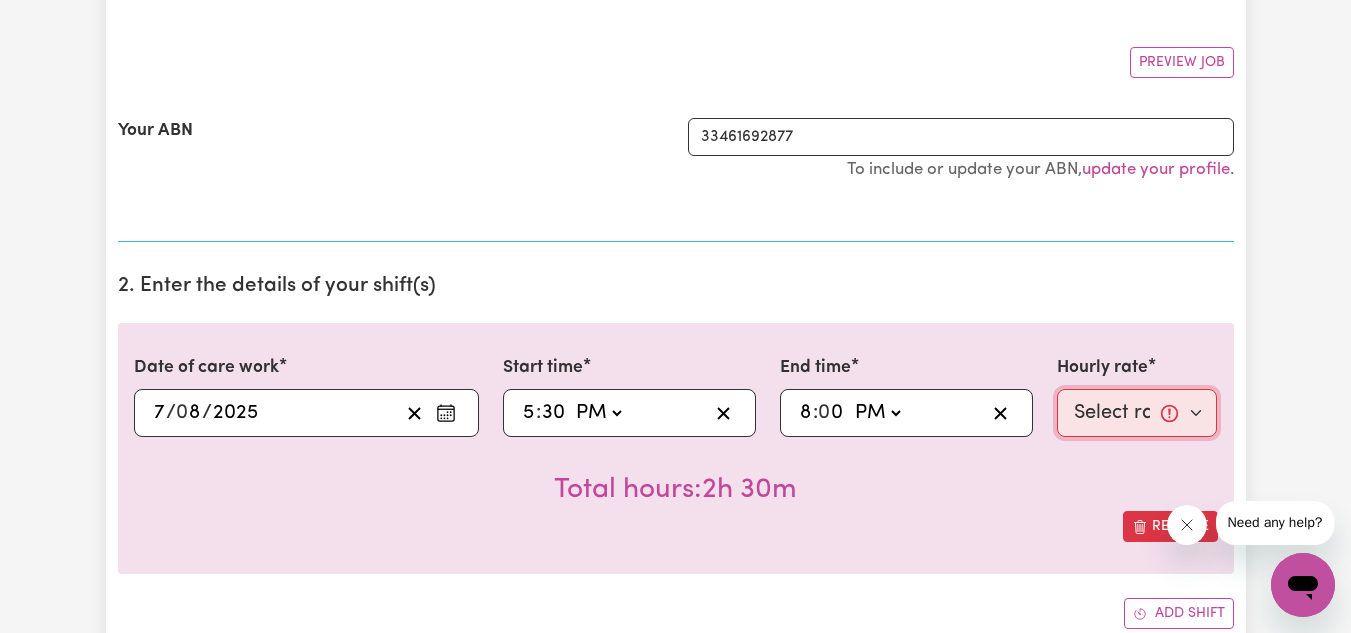 click on "Select rate... $51.40 (Weekday) $62.83 (Saturday) $72.77 (Sunday)" at bounding box center (1137, 413) 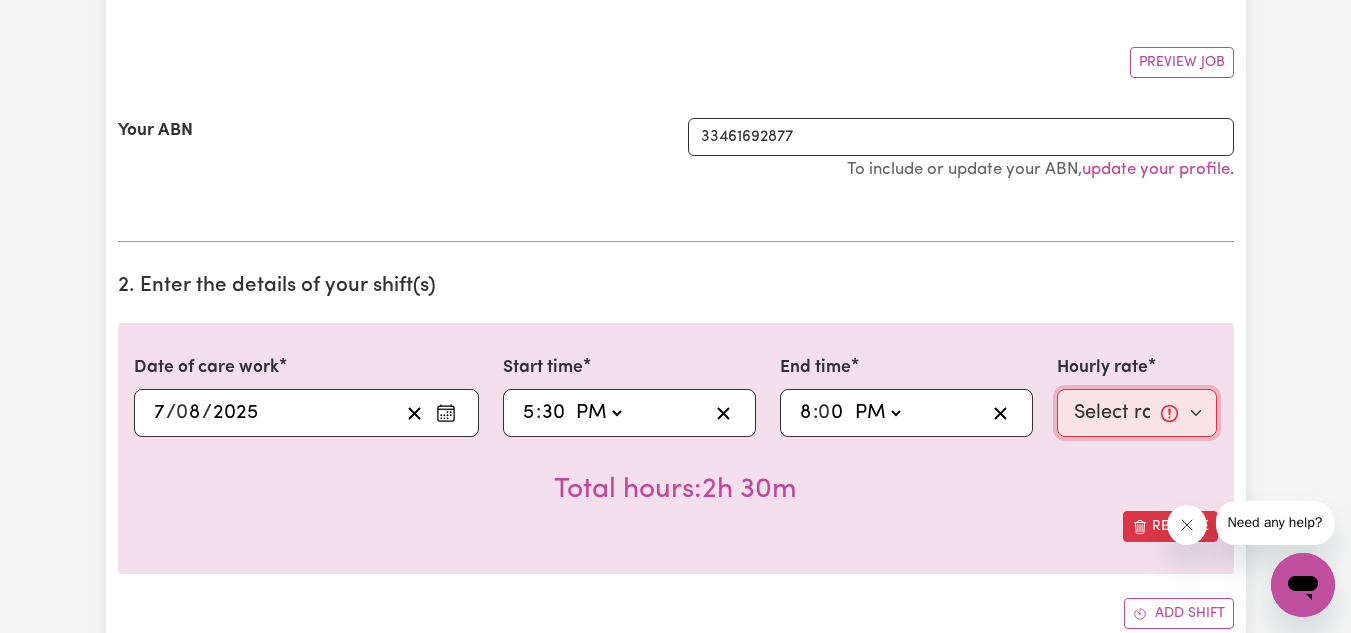 select on "[NUMBER]-[DAY]" 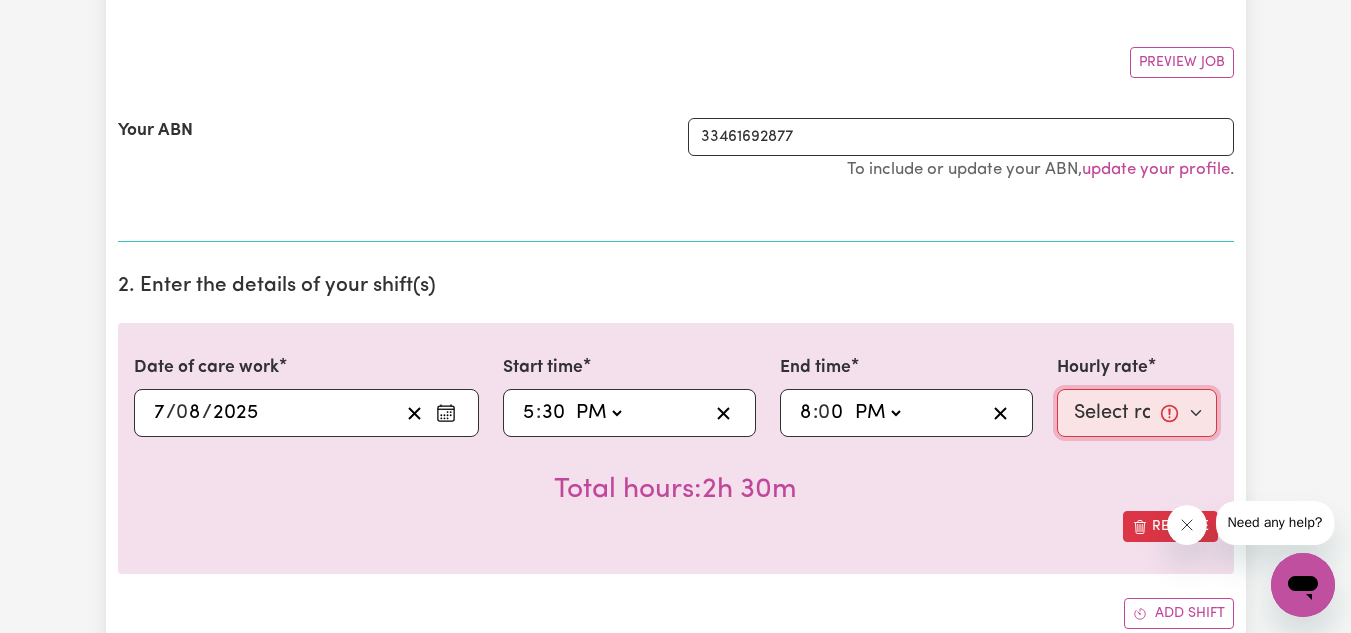 click on "Select rate... $51.40 (Weekday) $62.83 (Saturday) $72.77 (Sunday)" at bounding box center (1137, 413) 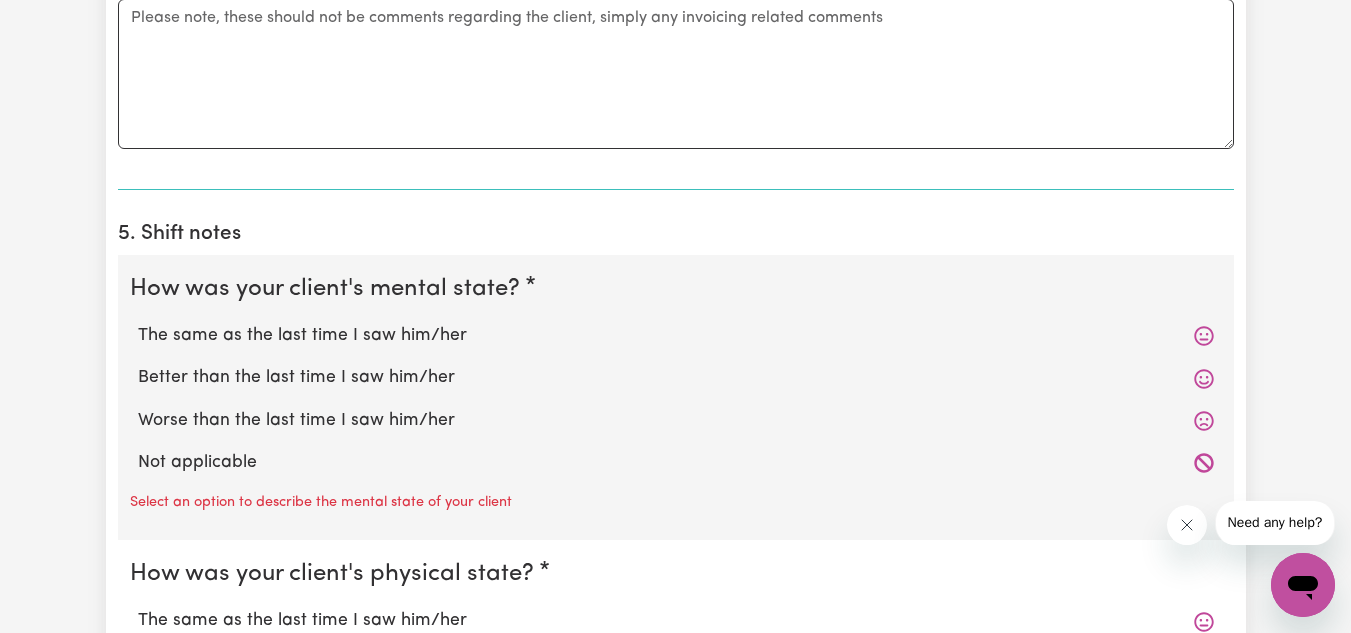 scroll, scrollTop: 1294, scrollLeft: 0, axis: vertical 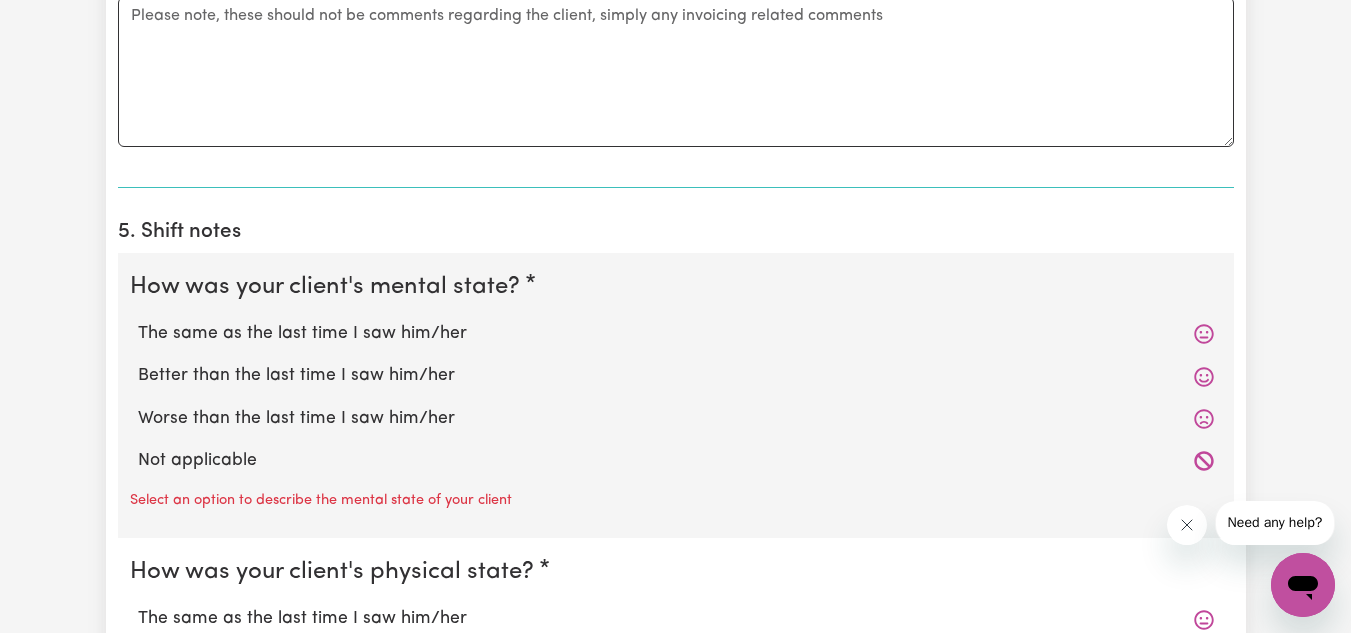 click on "The same as the last time I saw him/her" at bounding box center [676, 334] 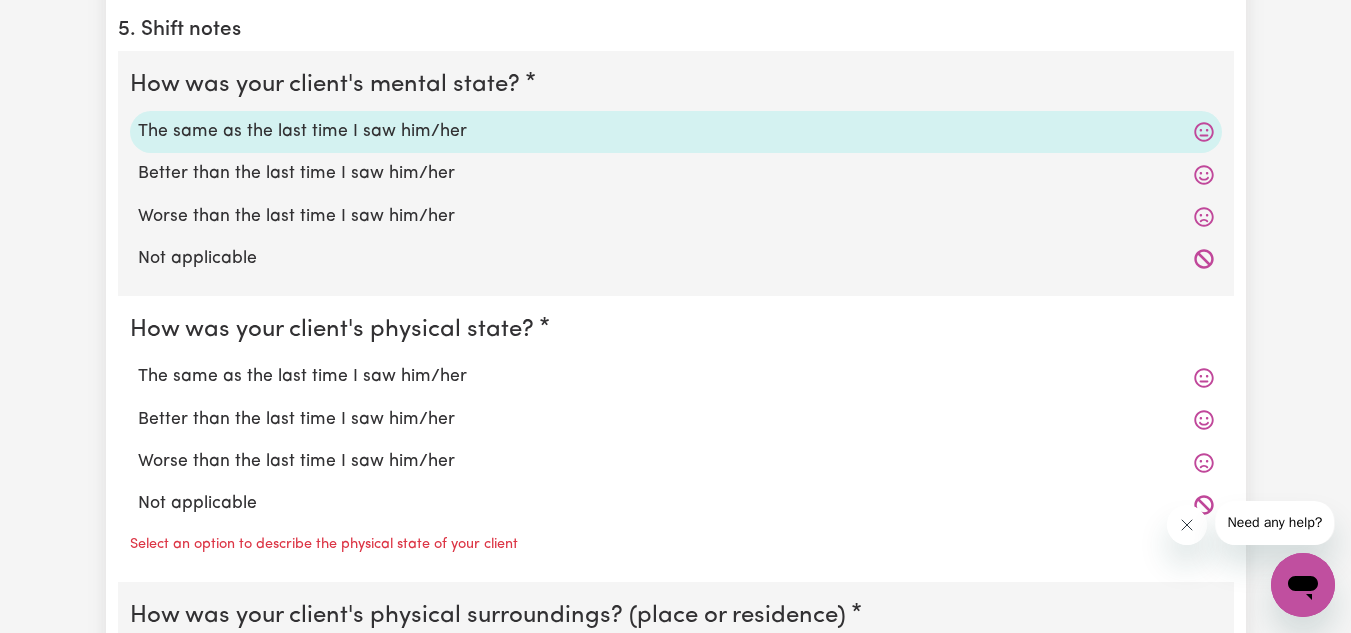 scroll, scrollTop: 1497, scrollLeft: 0, axis: vertical 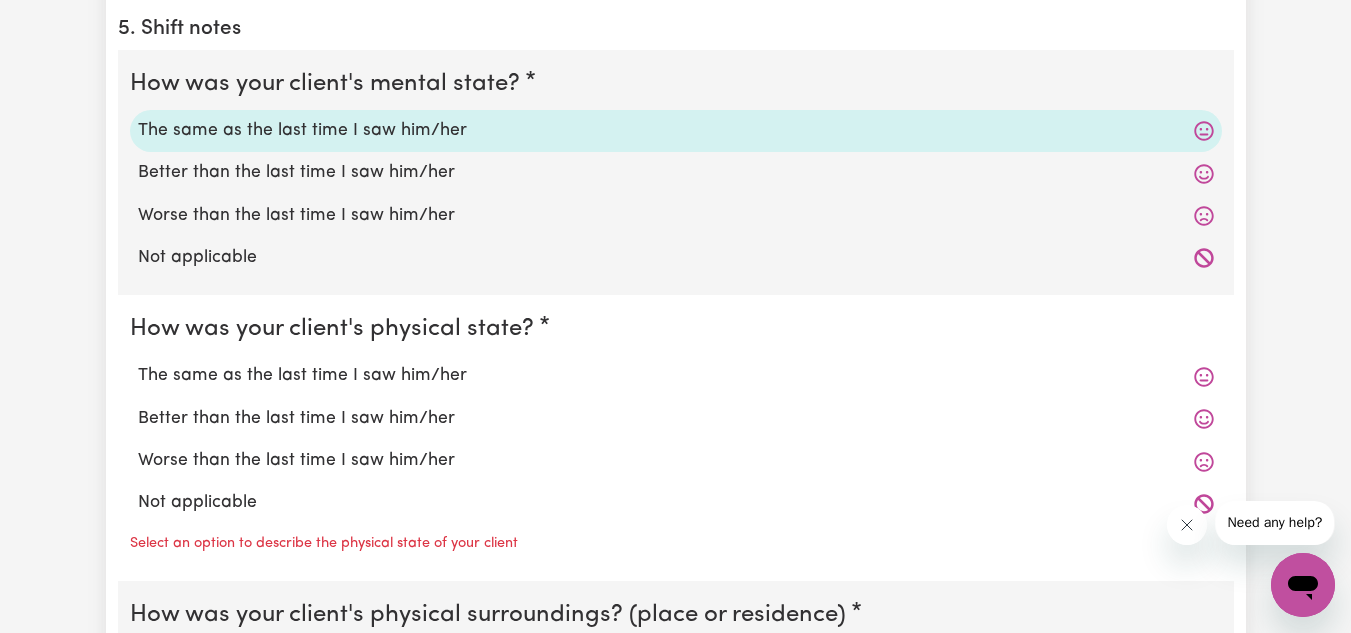 click on "The same as the last time I saw him/her" at bounding box center (676, 376) 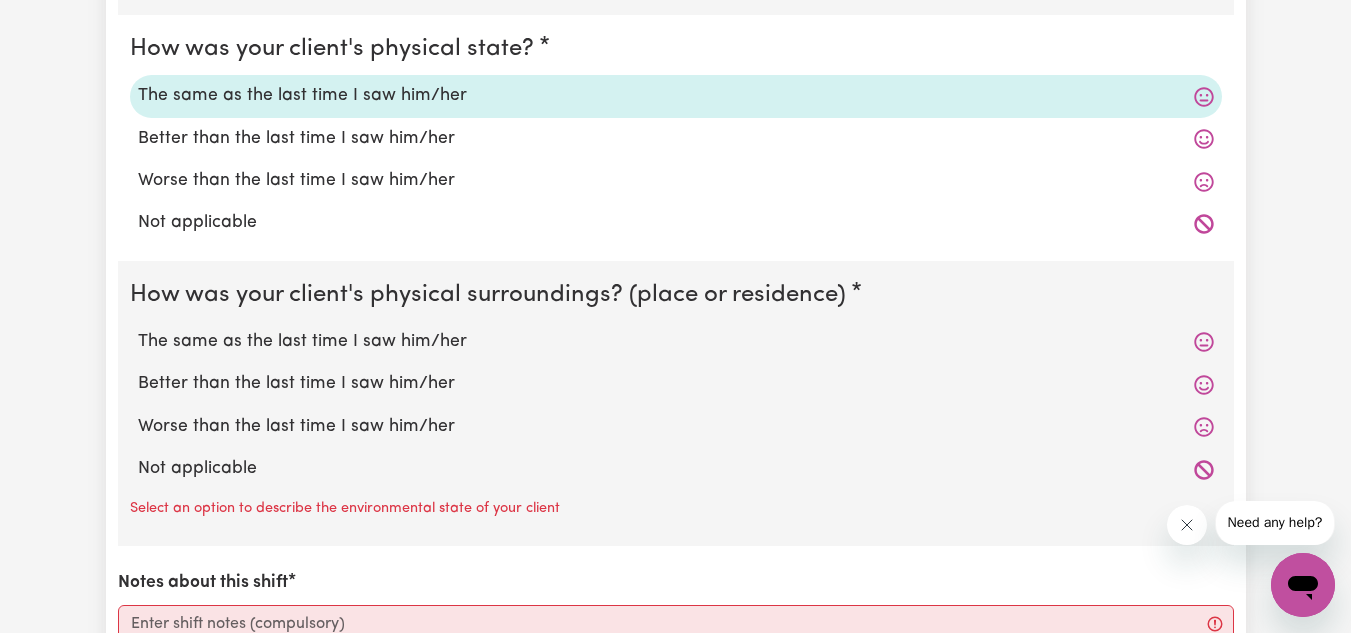 scroll, scrollTop: 1778, scrollLeft: 0, axis: vertical 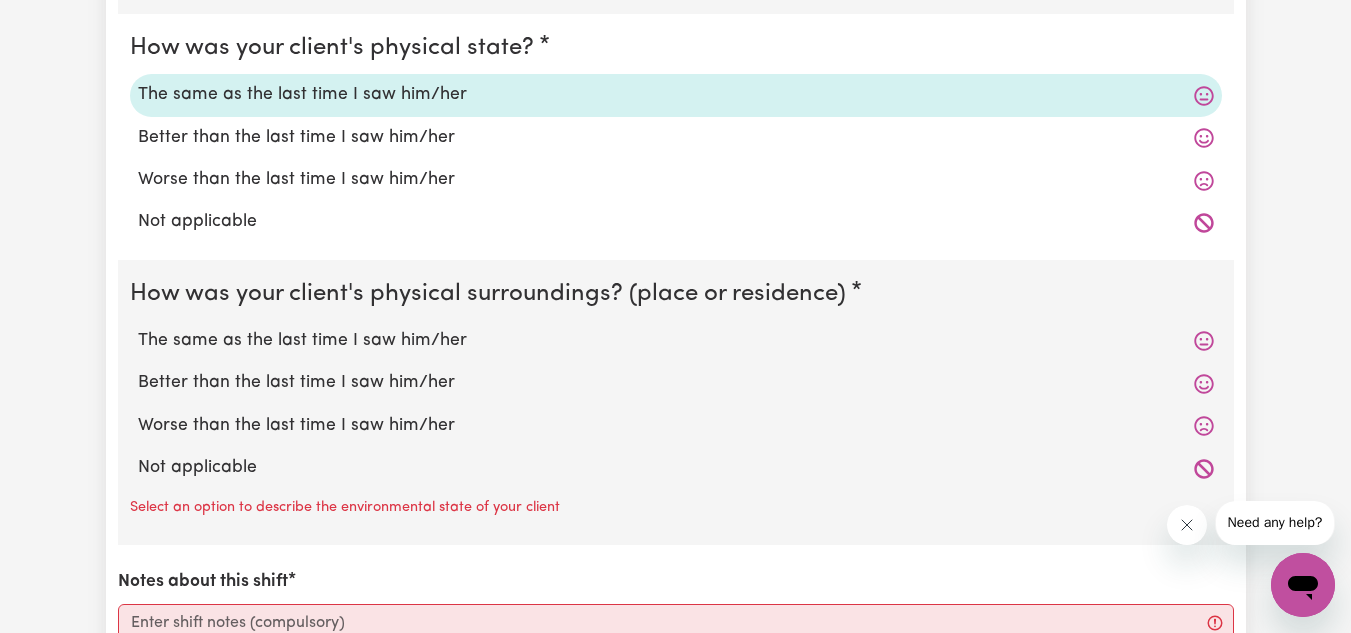 click on "The same as the last time I saw him/her" at bounding box center [676, 341] 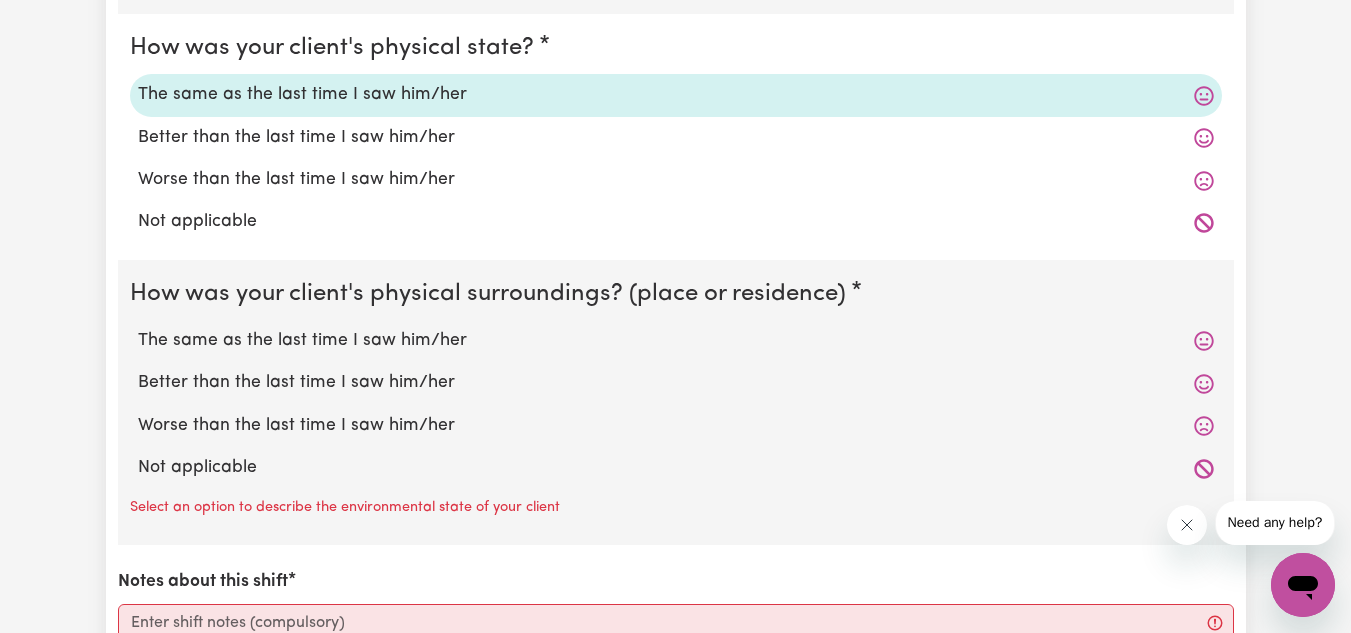 click on "The same as the last time I saw him/her" at bounding box center [137, 327] 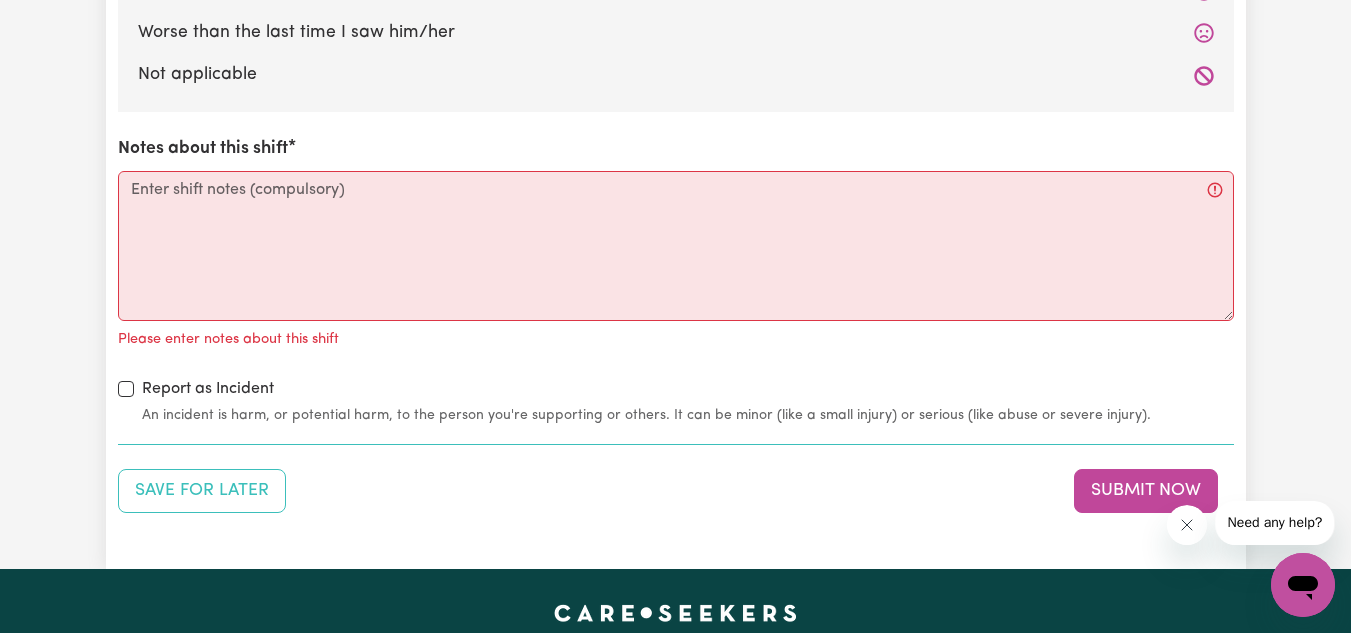 scroll, scrollTop: 2172, scrollLeft: 0, axis: vertical 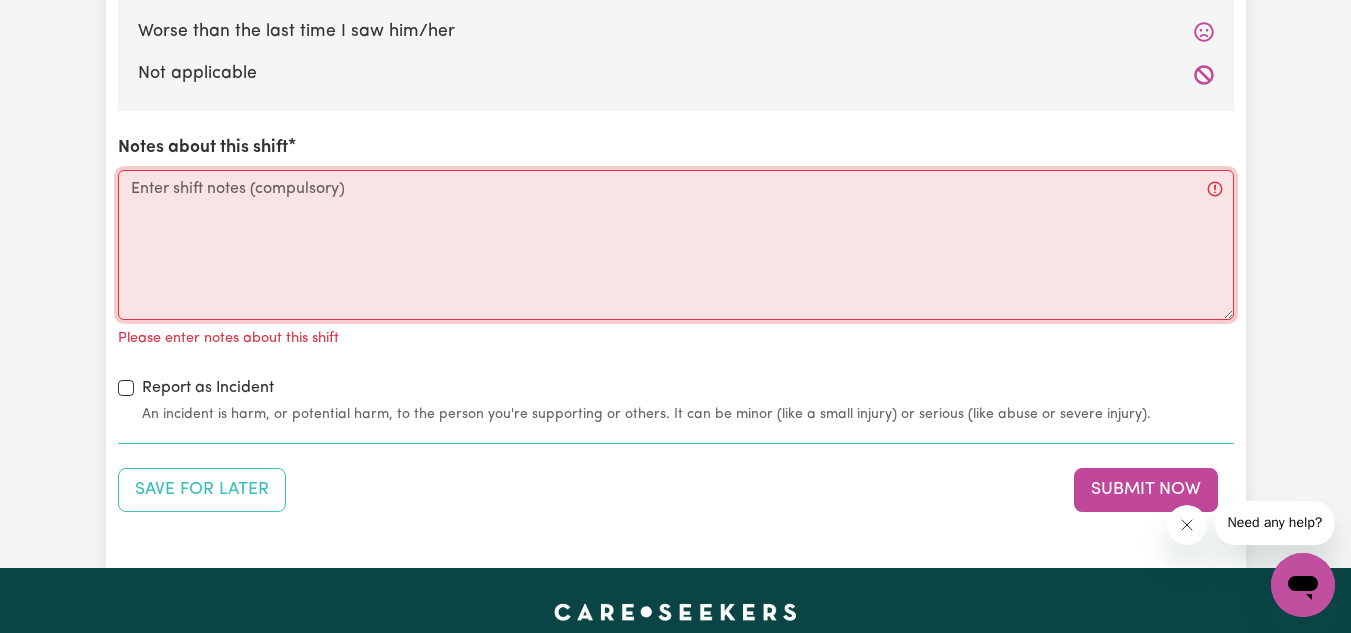 click on "Notes about this shift" at bounding box center (676, 245) 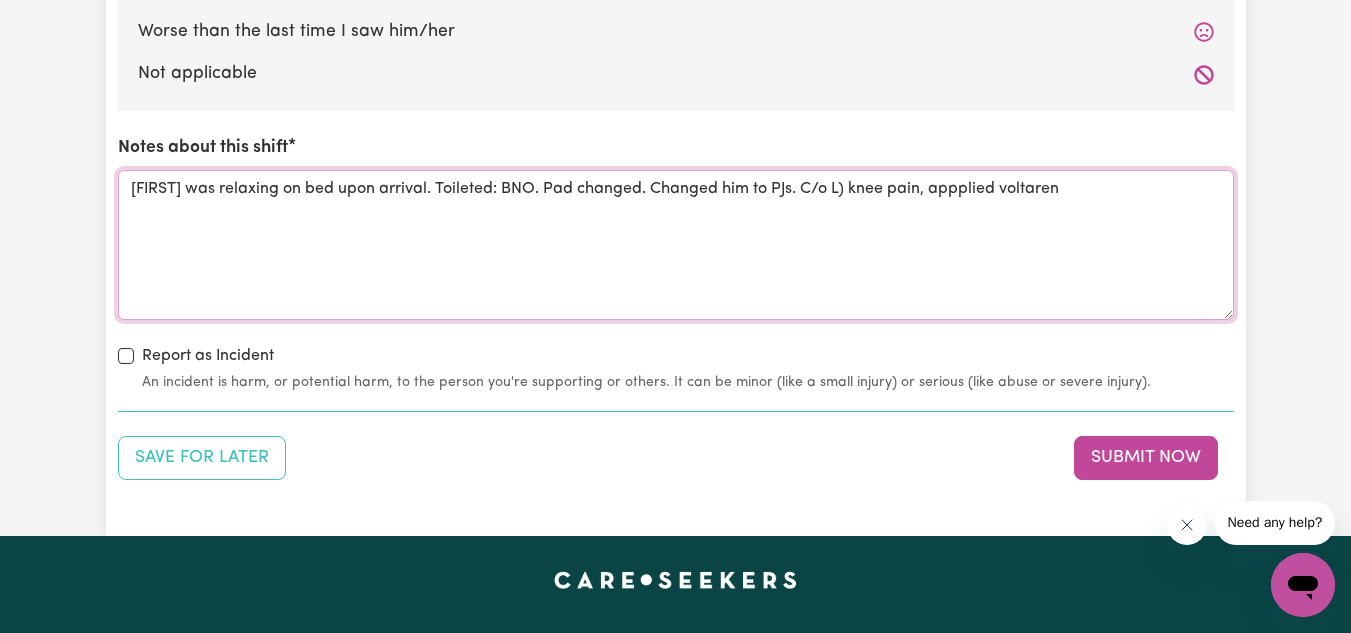 click on "[FIRST] was relaxing on bed upon arrival. Toileted: BNO. Pad changed. Changed him to PJs. C/o L) knee pain, appplied voltaren" at bounding box center [676, 245] 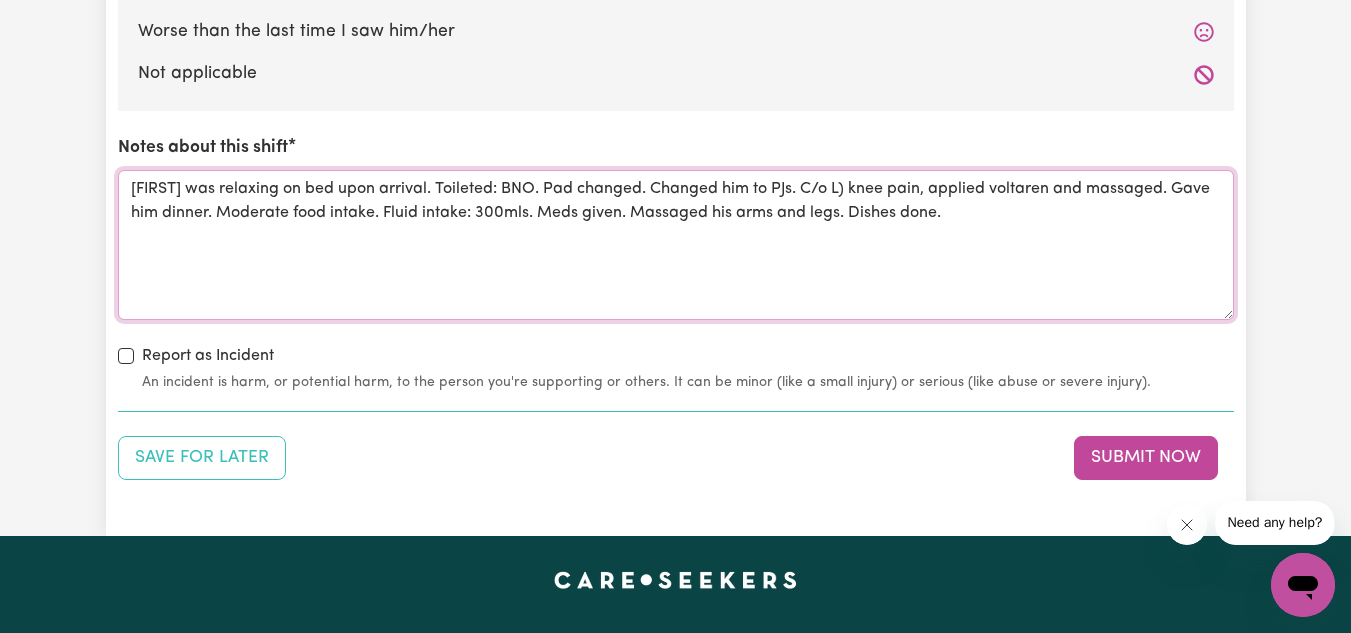 click on "[FIRST] was relaxing on bed upon arrival. Toileted: BNO. Pad changed. Changed him to PJs. C/o L) knee pain, applied voltaren and massaged. Gave him dinner. Moderate food intake. Fluid intake: 300mls. Meds given. Massaged his arms and legs. Dishes done." at bounding box center (676, 245) 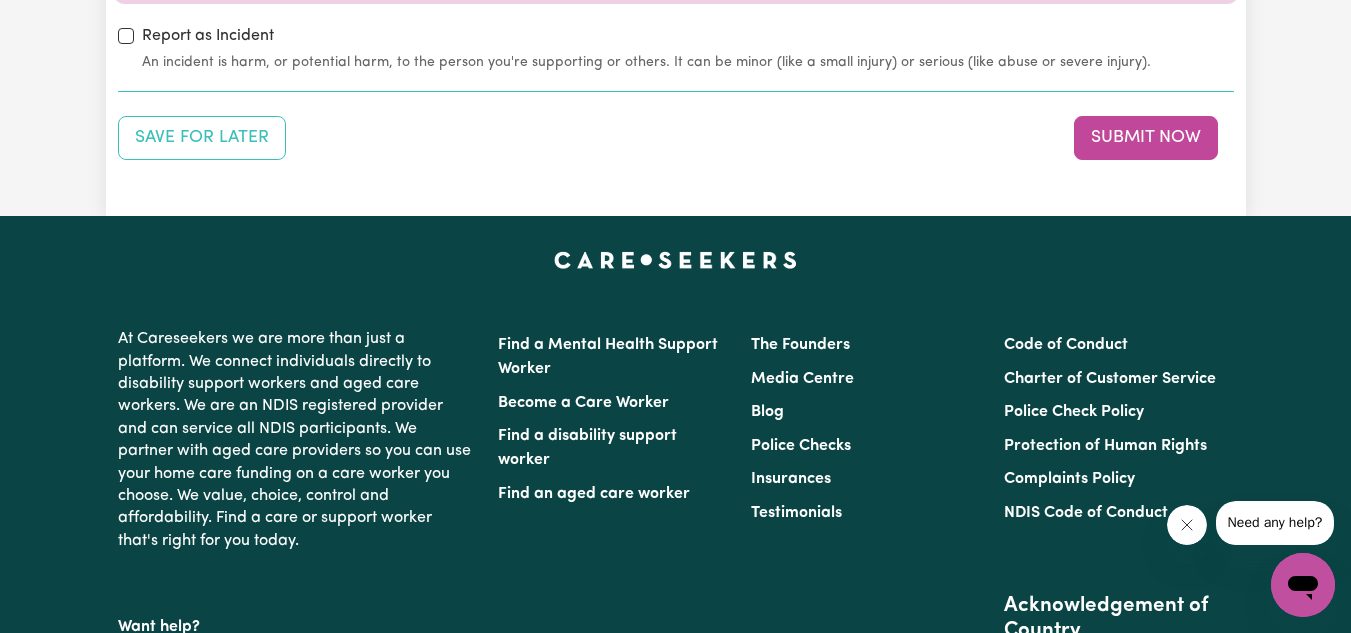 scroll, scrollTop: 2493, scrollLeft: 0, axis: vertical 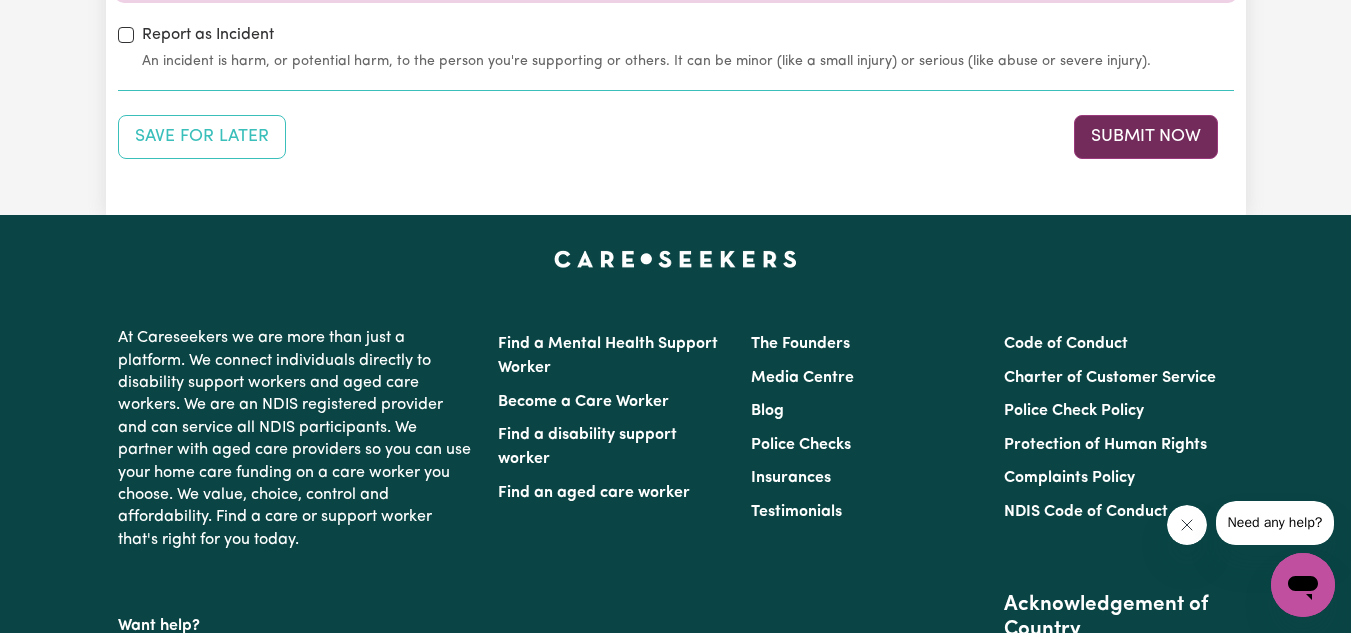 type on "[FIRST] was relaxing on bed upon arrival. Toileted: BNO. Pad changed. Changed him to PJs. C/o L) knee pain, applied voltaren and massaged. Gave him dinner. Moderate food intake. Fluid intake: 300mls. Meds given. Massaged his arms and legs. Dishes done. [FIRST] listened to music for some time. Brushed his teeth. Put him on the bed, Night bag attached. [FIRST] watching TV in the bed. Temp checked: 35.9C. Urine output: 500mls." 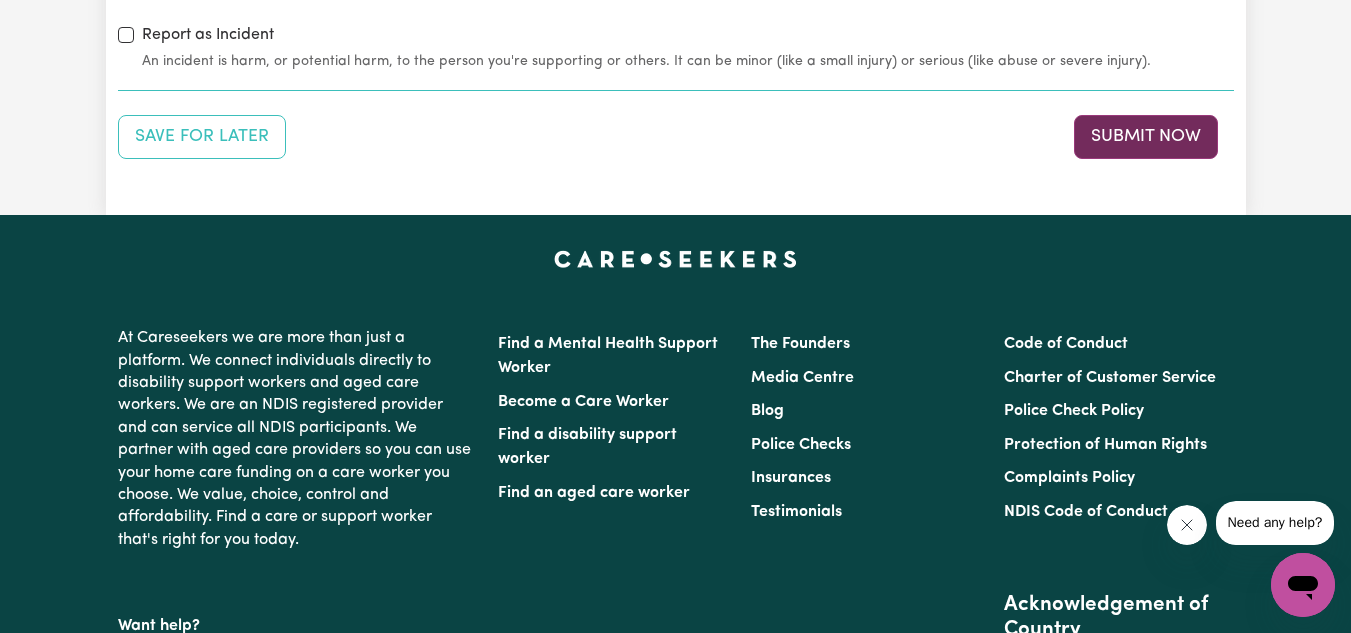 click on "Submit Now" at bounding box center (1146, 137) 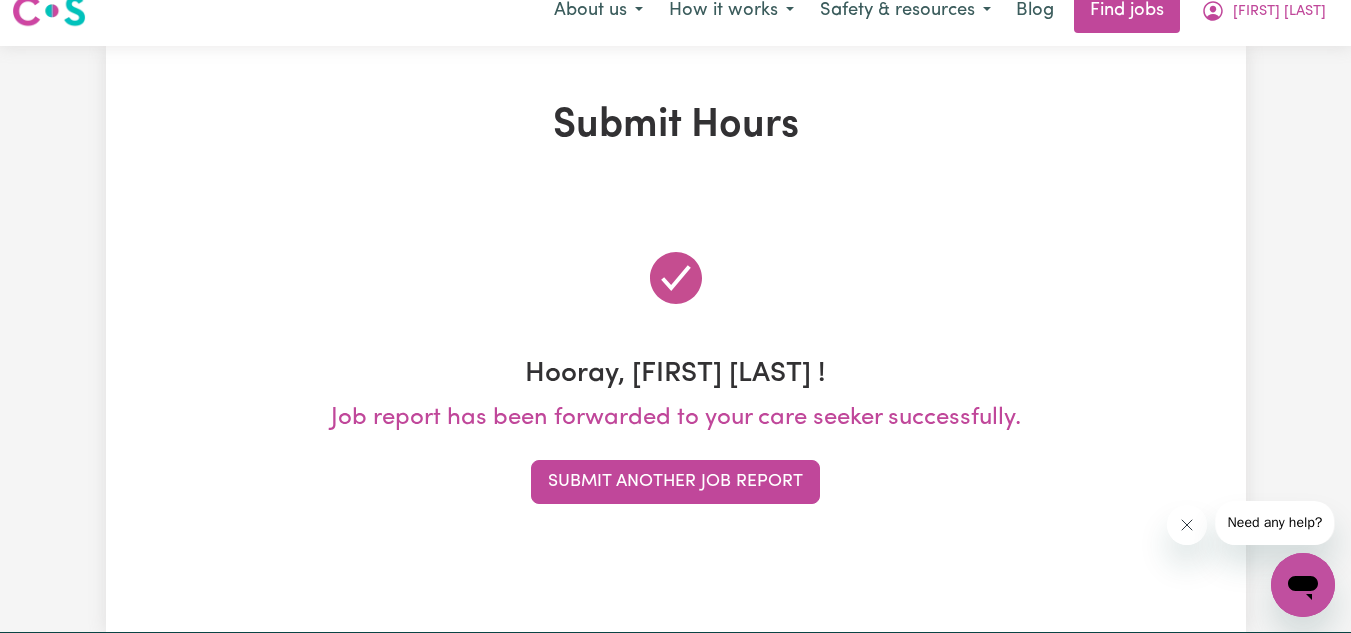 scroll, scrollTop: 0, scrollLeft: 0, axis: both 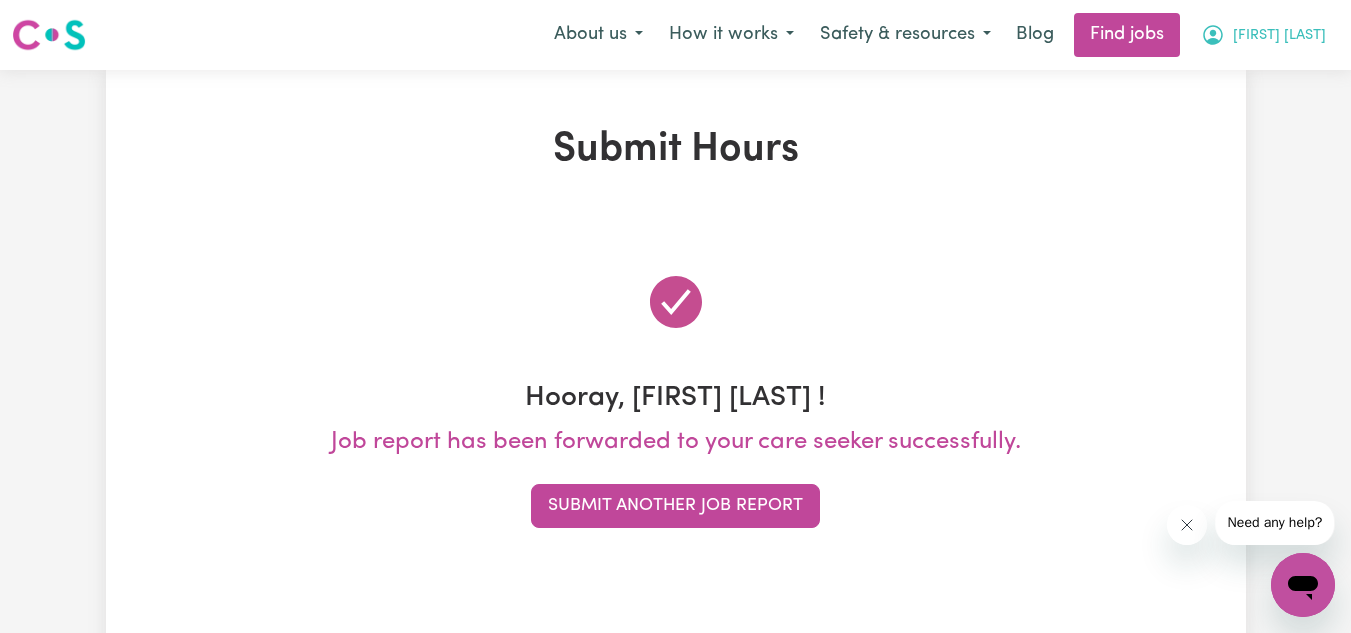 click on "[FIRST] [LAST]" at bounding box center [1279, 36] 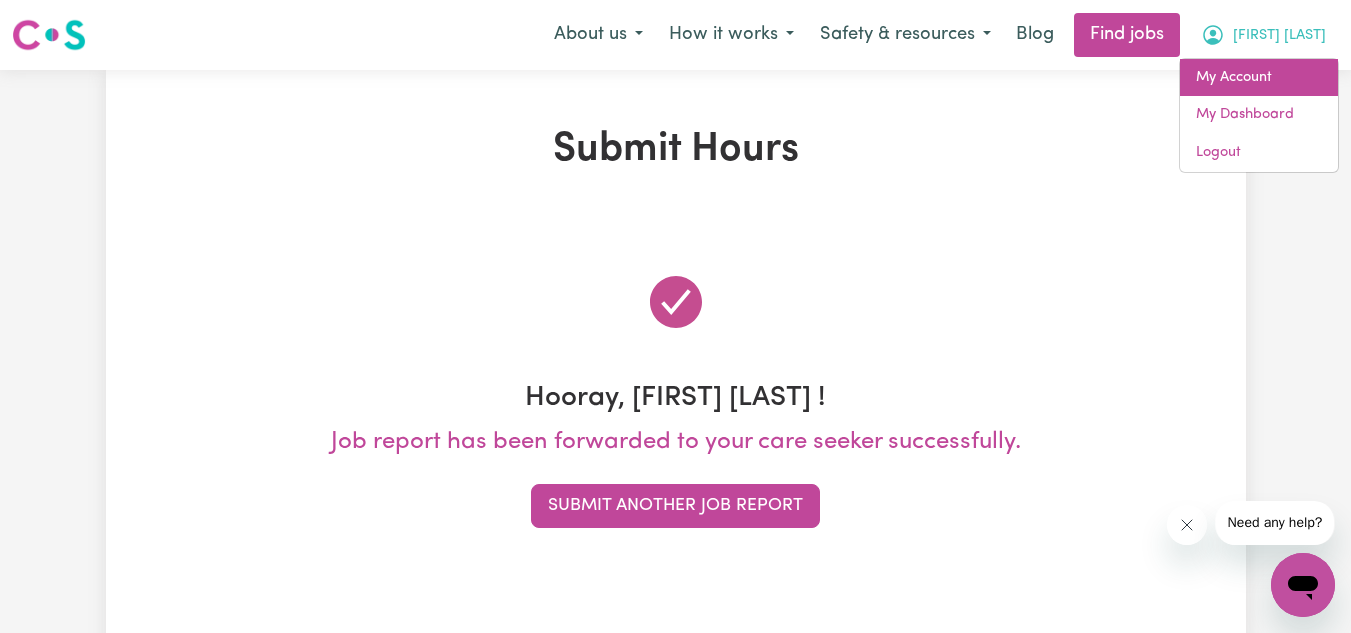 click on "My Account" at bounding box center [1259, 78] 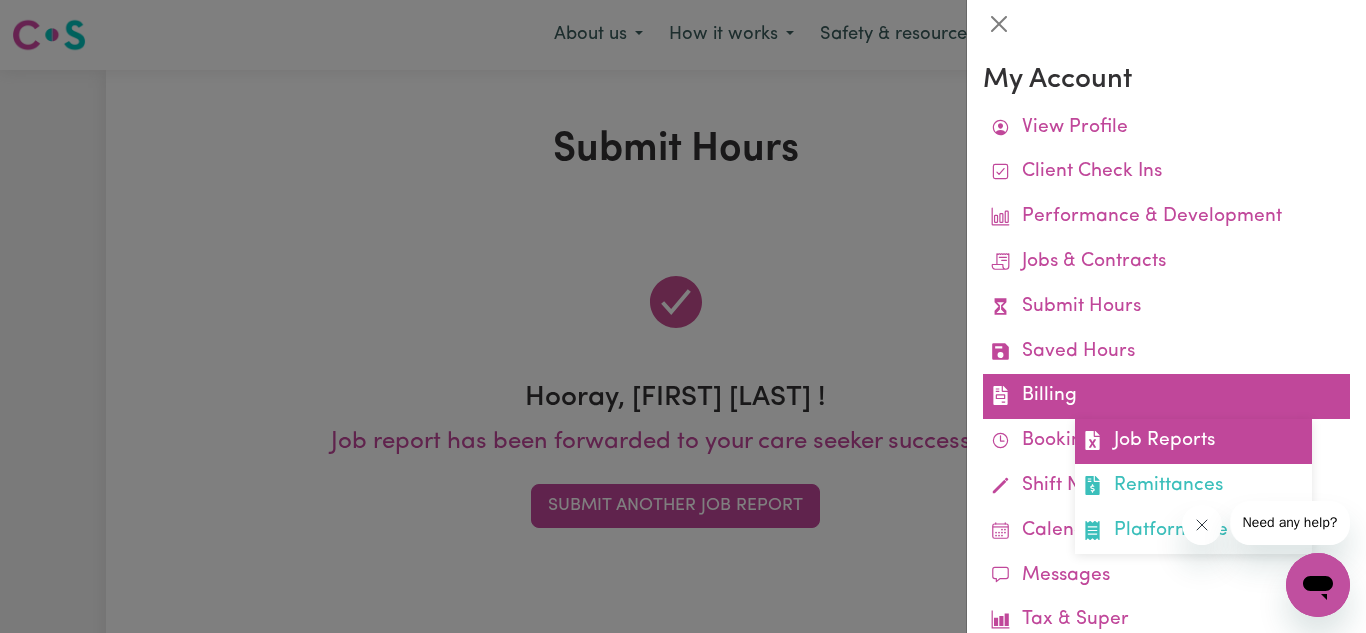 click on "Job Reports" at bounding box center (1193, 441) 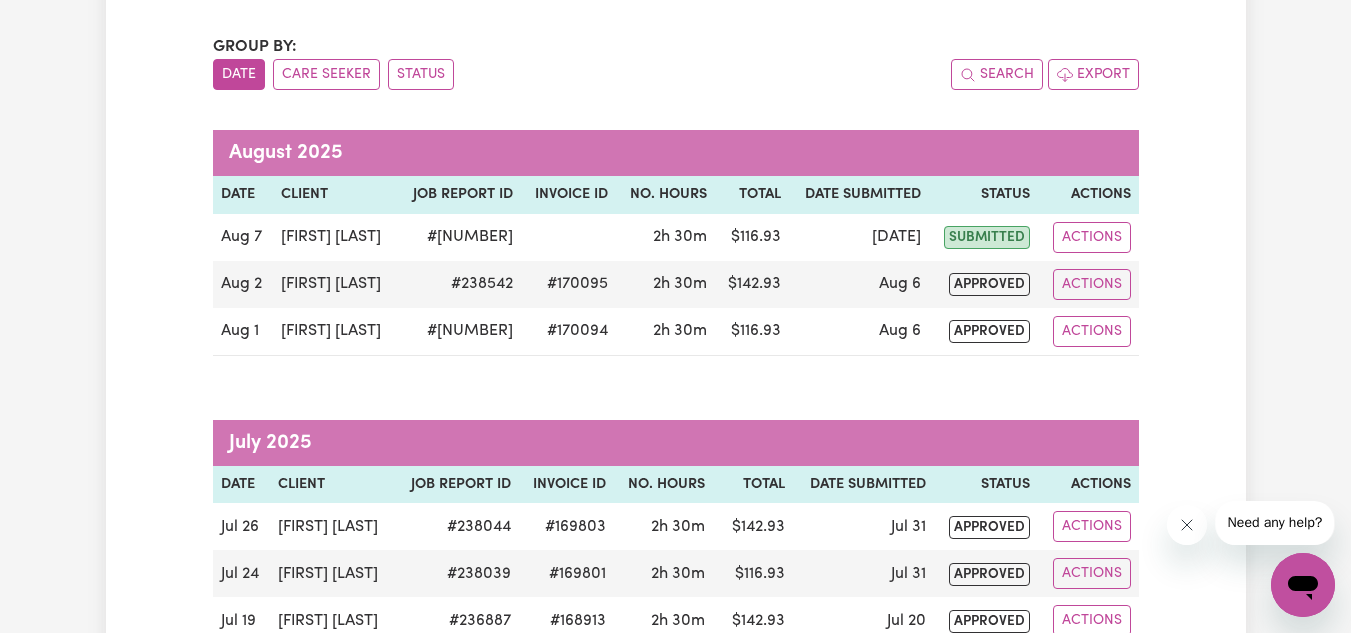 scroll, scrollTop: 0, scrollLeft: 0, axis: both 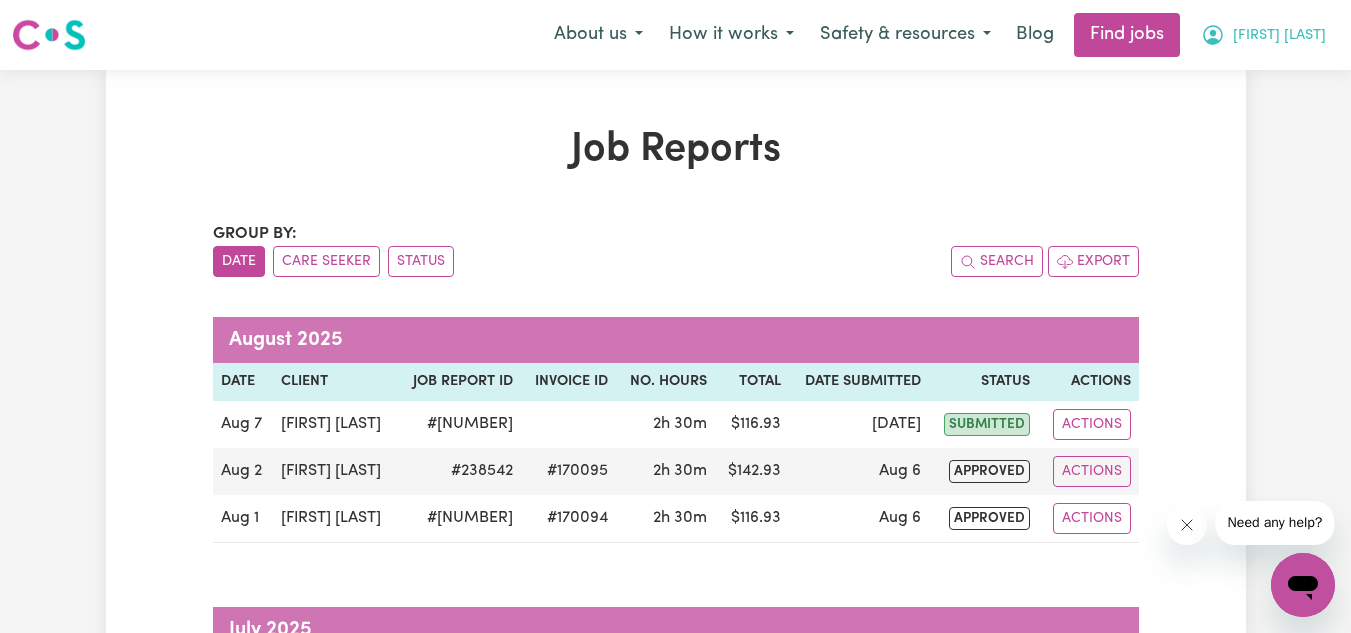 click on "[FIRST] [LAST]" at bounding box center (1279, 36) 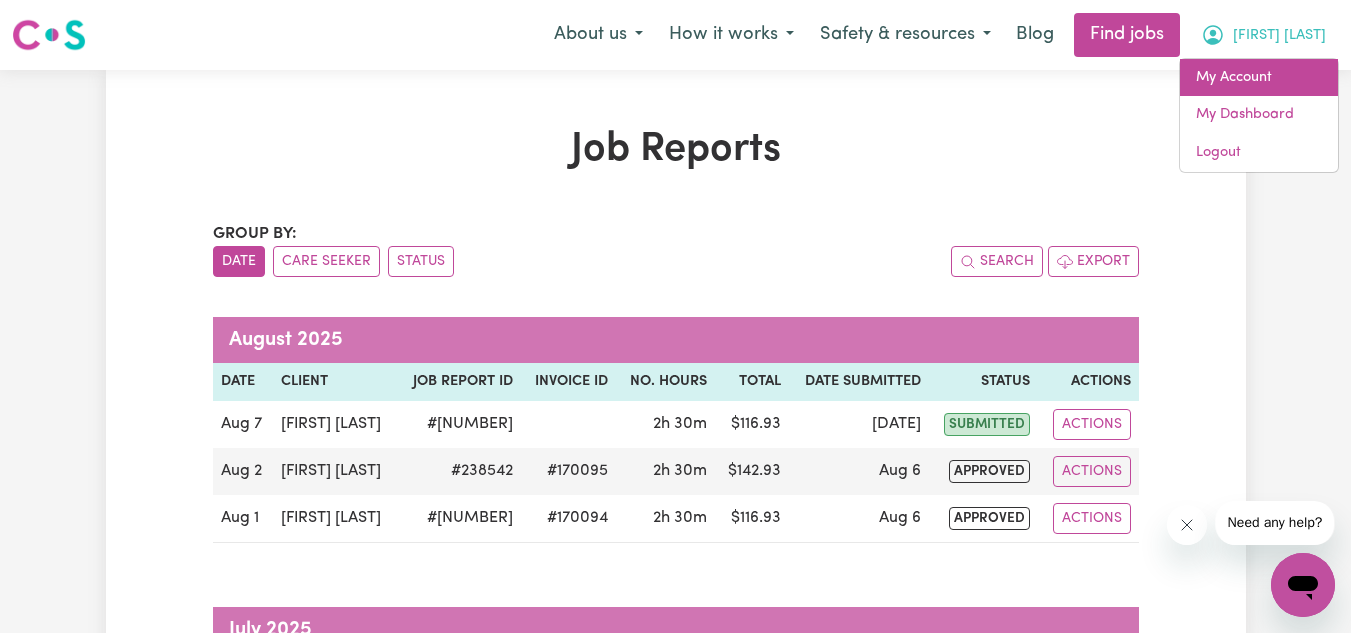 click on "My Account" at bounding box center [1259, 78] 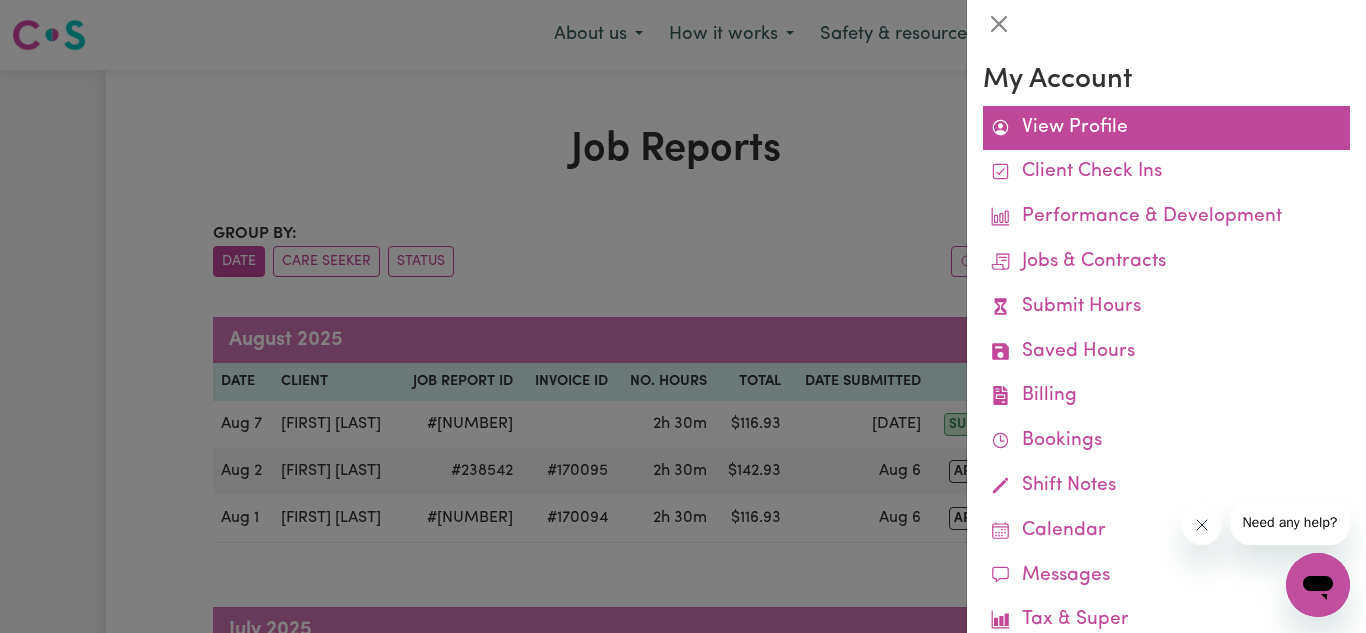 click on "View Profile" at bounding box center [1166, 128] 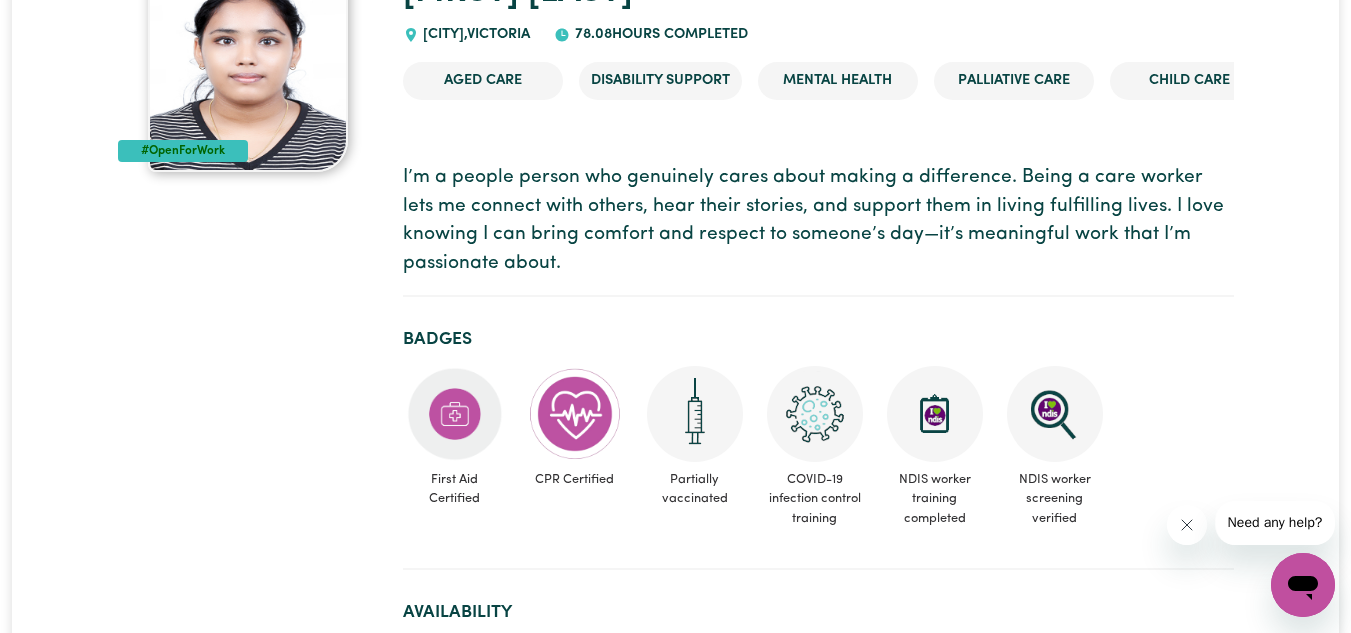 scroll, scrollTop: 227, scrollLeft: 0, axis: vertical 